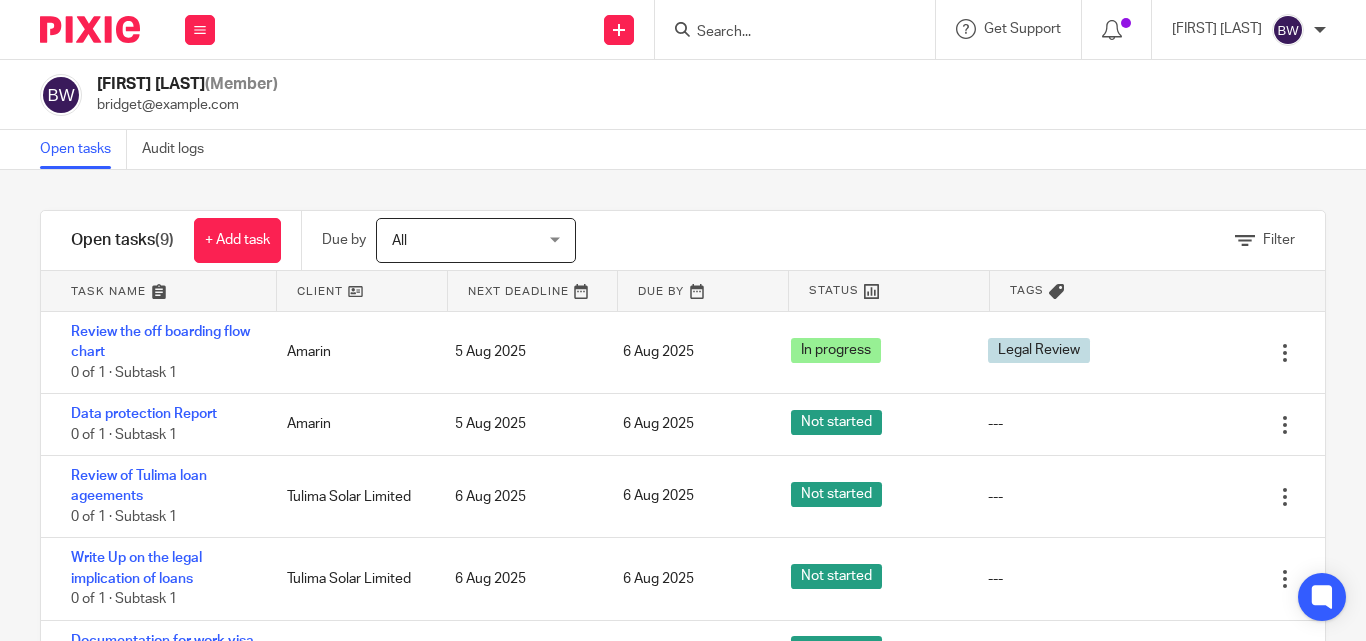 scroll, scrollTop: 0, scrollLeft: 0, axis: both 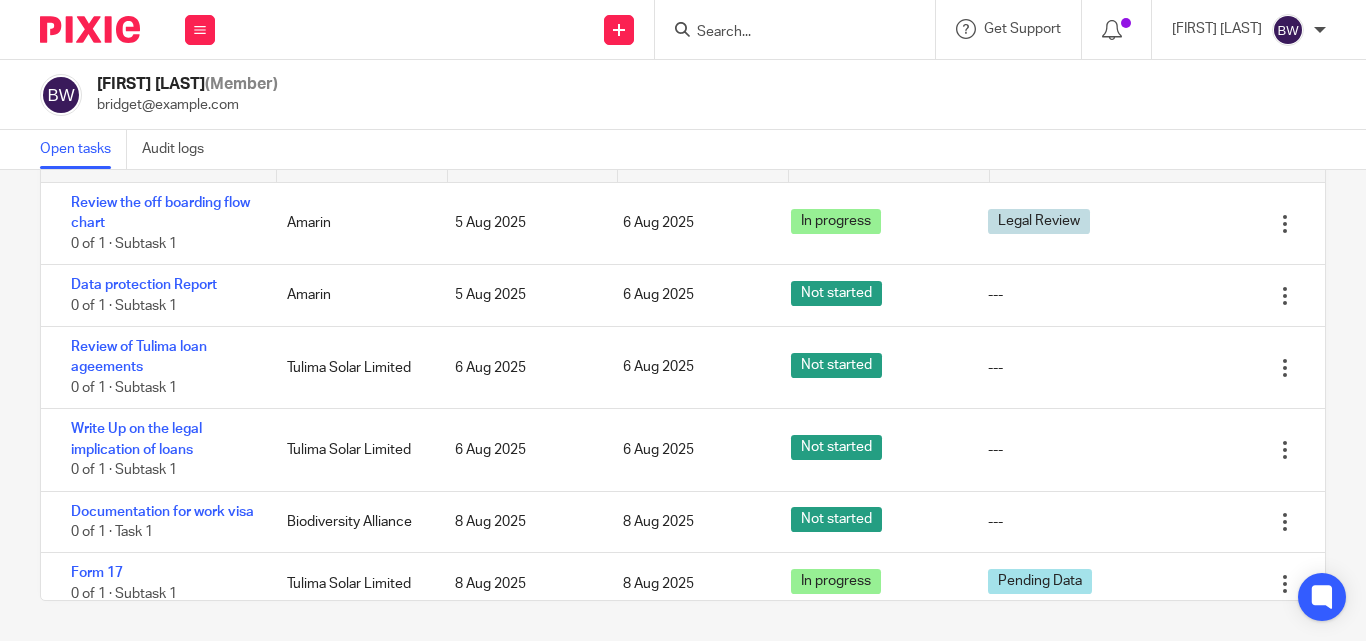 click on "Bridget Wanyana
(Member)
bridget@amarinfinancial.com" at bounding box center (683, 95) 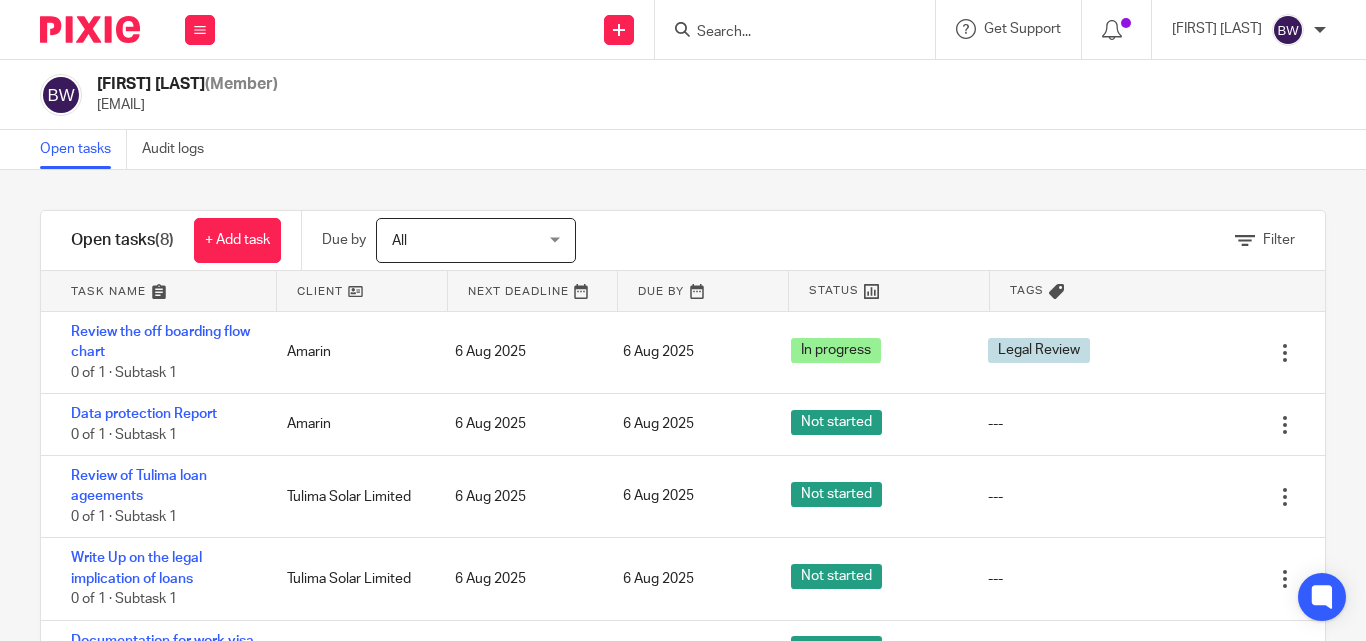 scroll, scrollTop: 0, scrollLeft: 0, axis: both 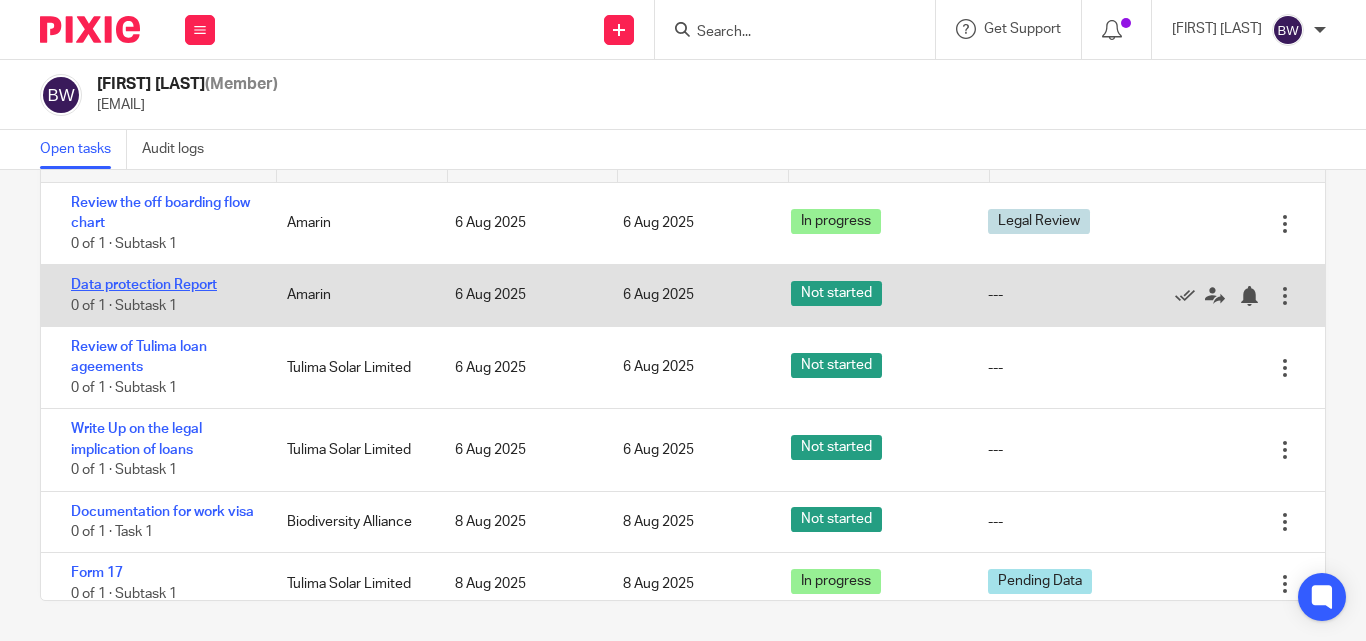 click on "Data protection Report" at bounding box center (144, 285) 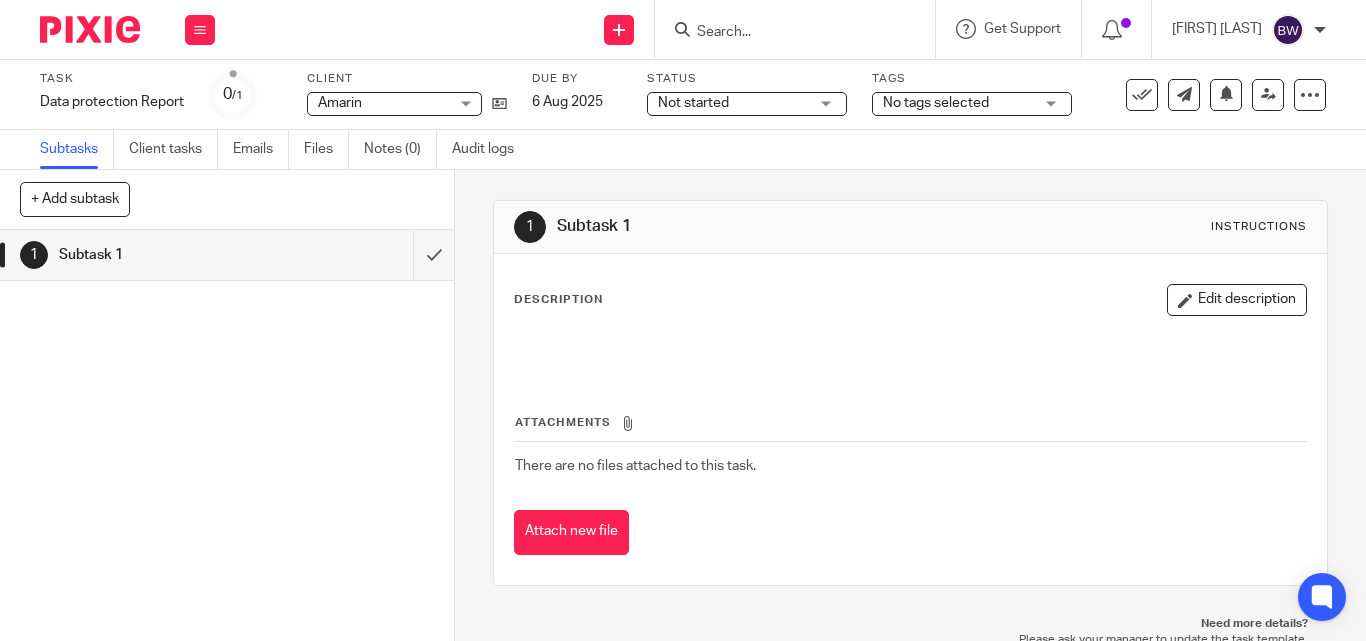 scroll, scrollTop: 0, scrollLeft: 0, axis: both 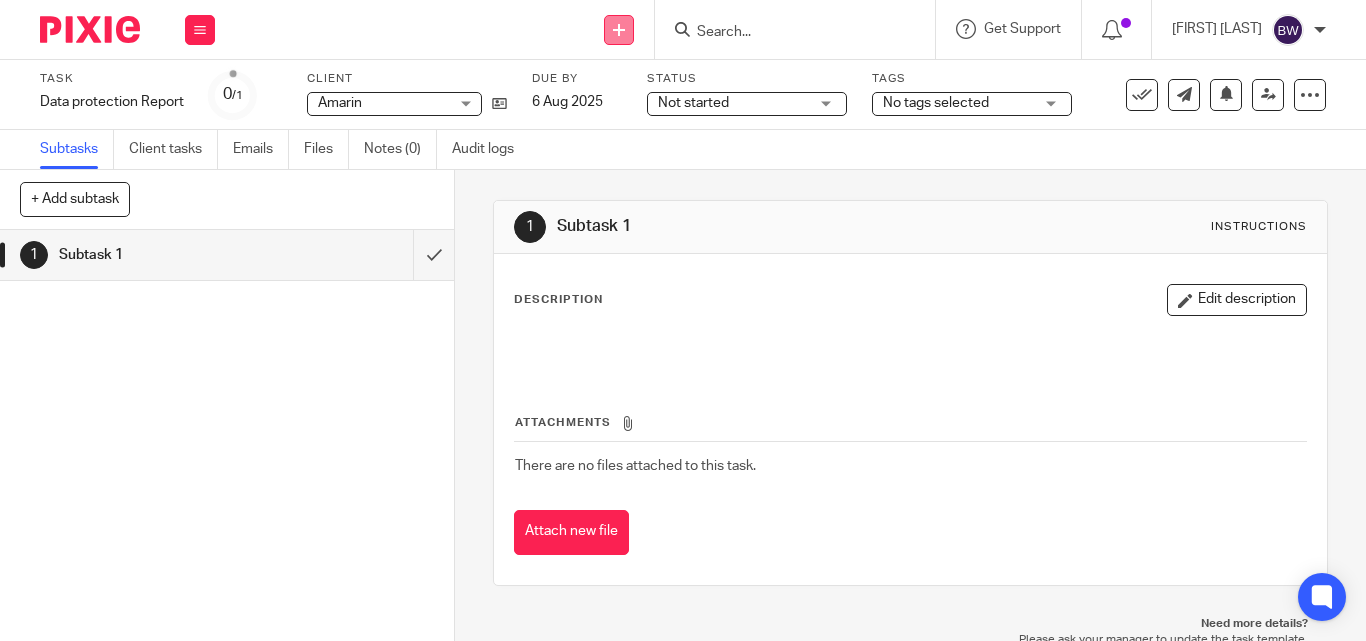 click at bounding box center (619, 30) 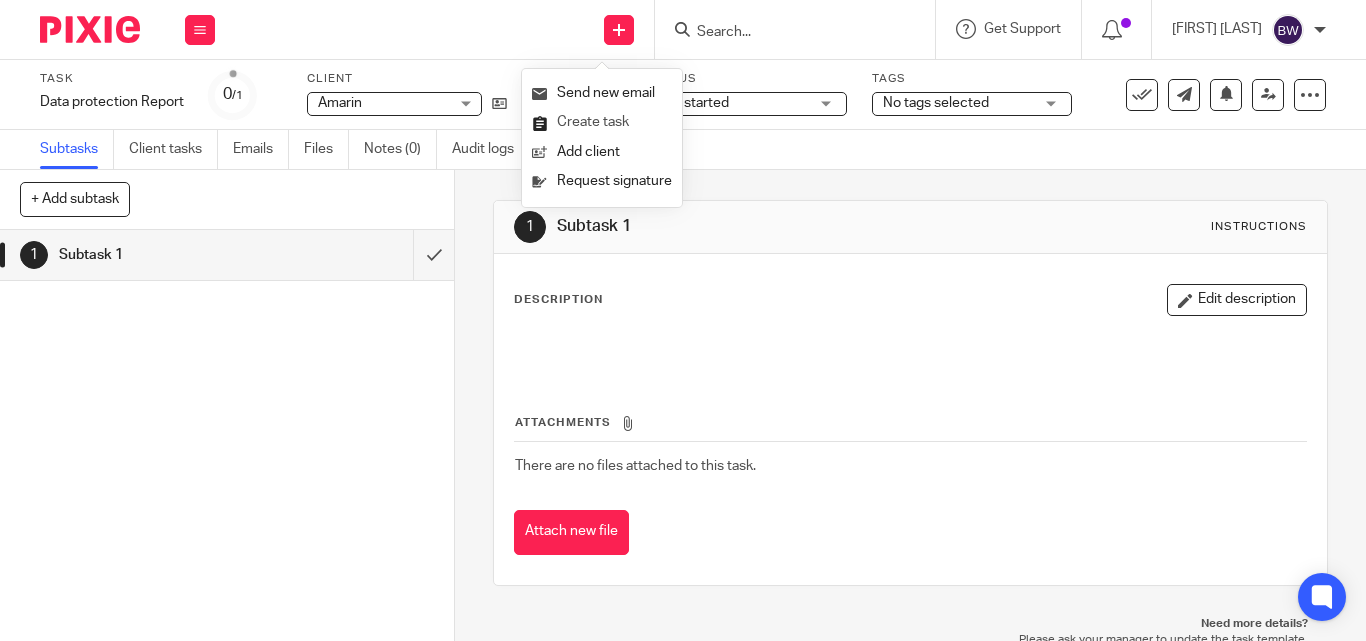 click on "Create task" at bounding box center [602, 122] 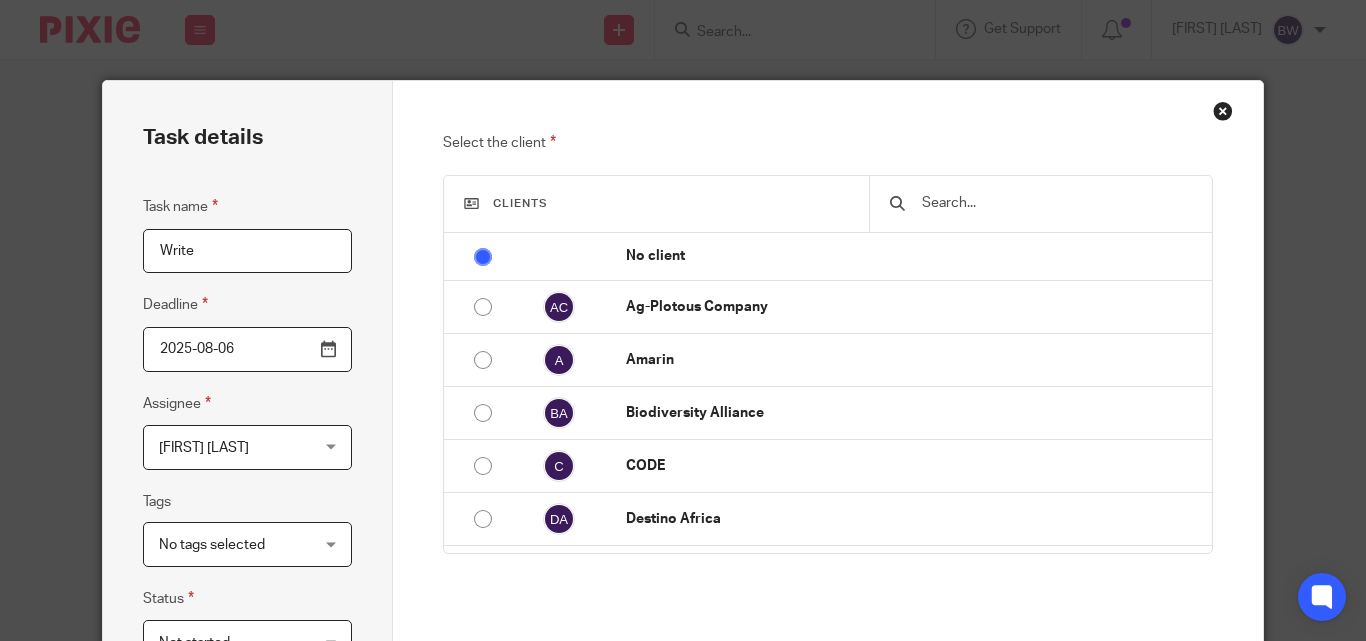 scroll, scrollTop: 0, scrollLeft: 0, axis: both 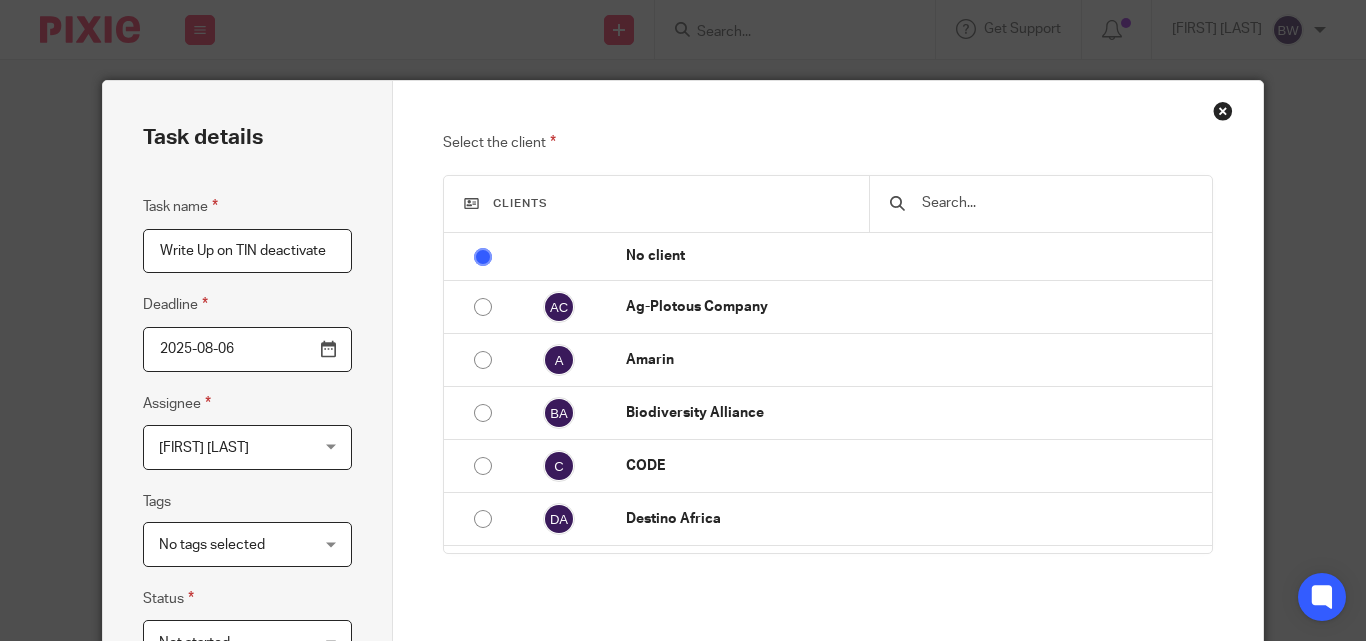 click at bounding box center [1040, 204] 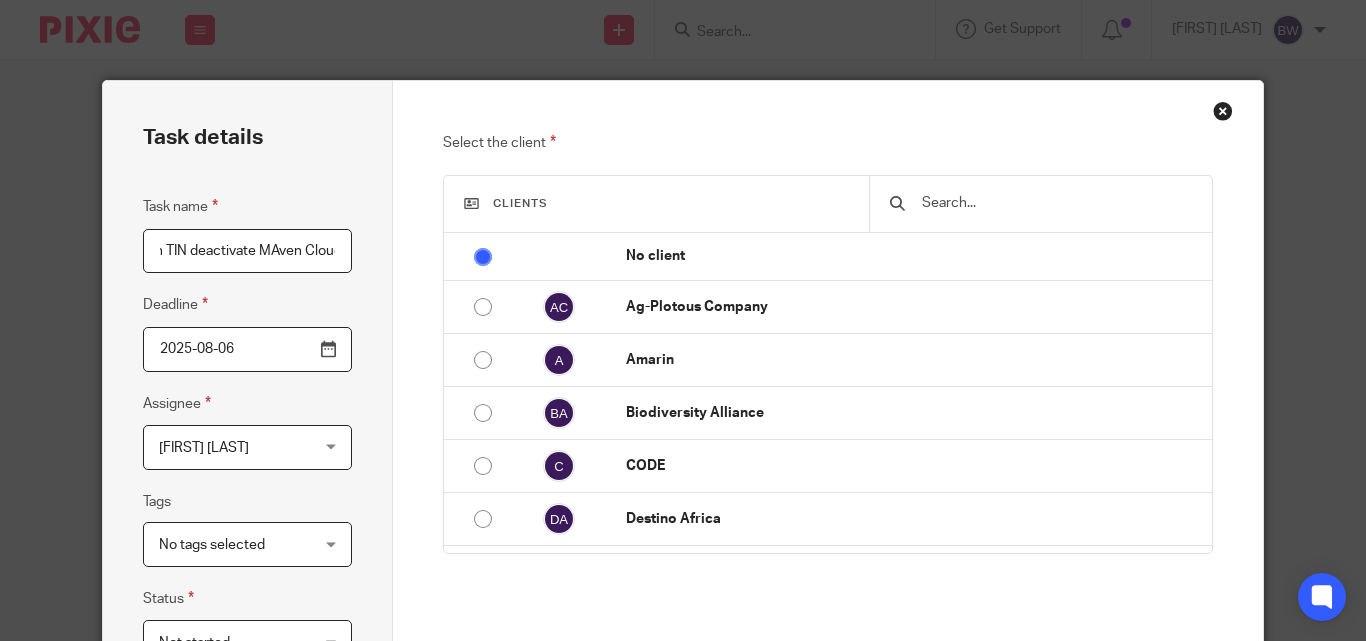 scroll, scrollTop: 0, scrollLeft: 79, axis: horizontal 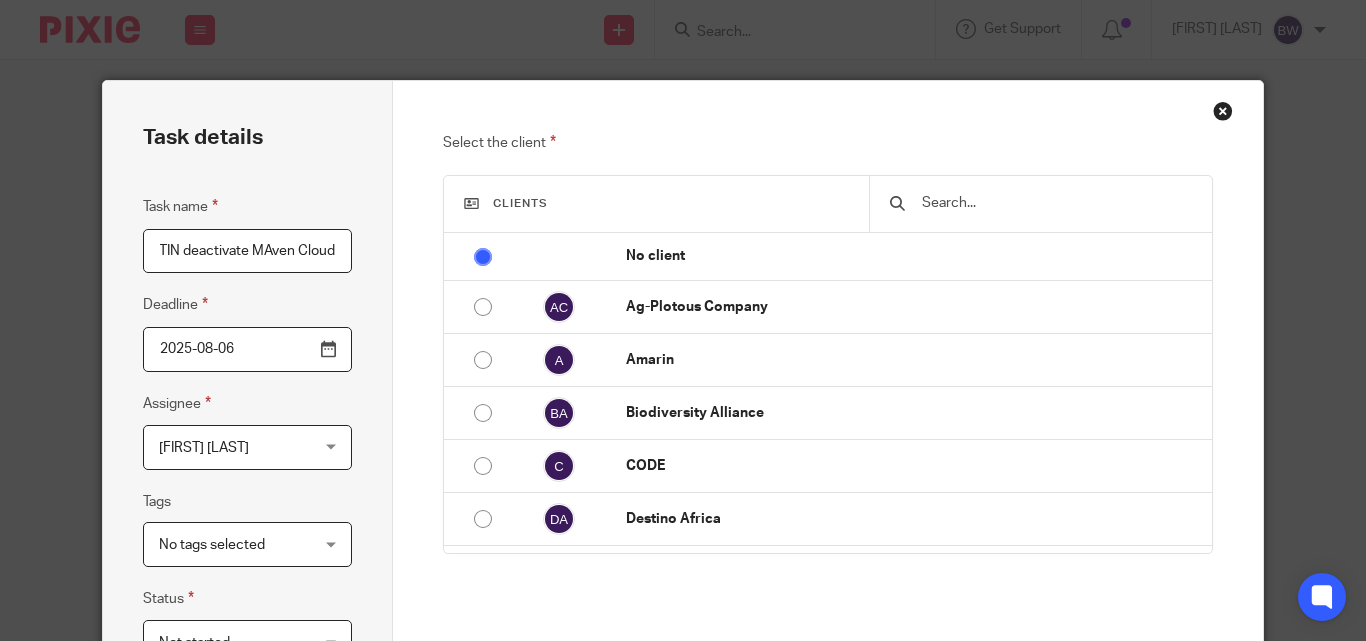 type on "Write Up on TIN deactivate MAven Cloud" 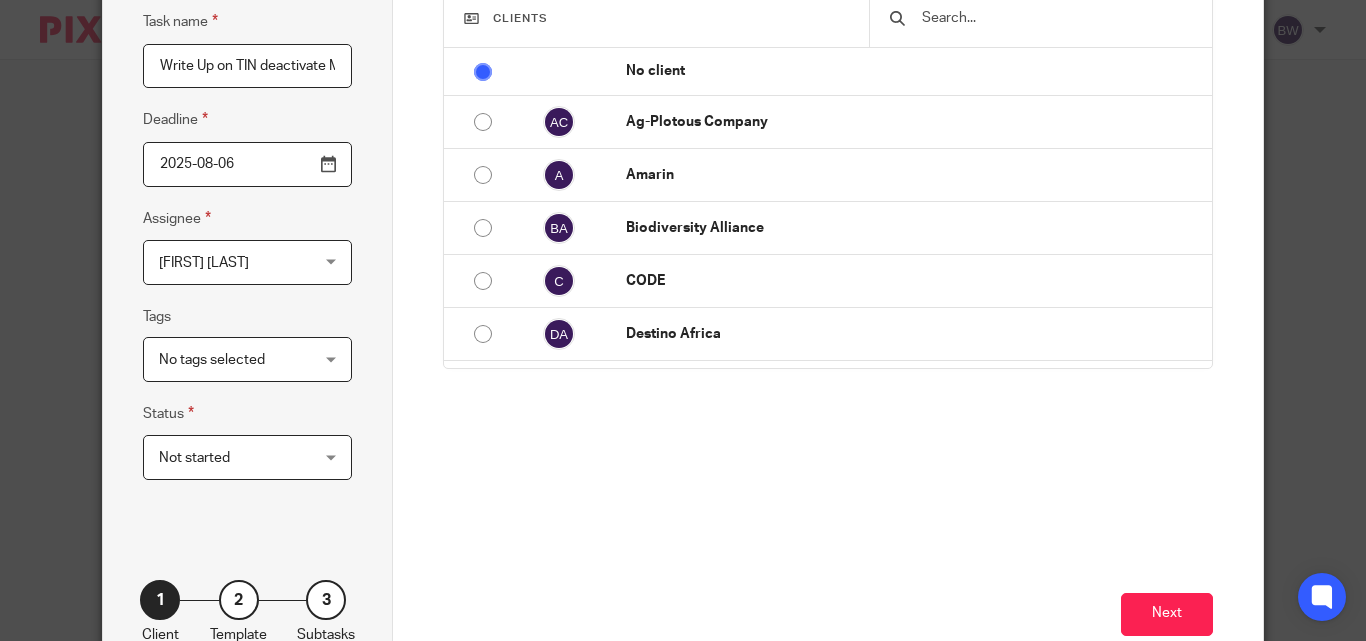 scroll, scrollTop: 311, scrollLeft: 0, axis: vertical 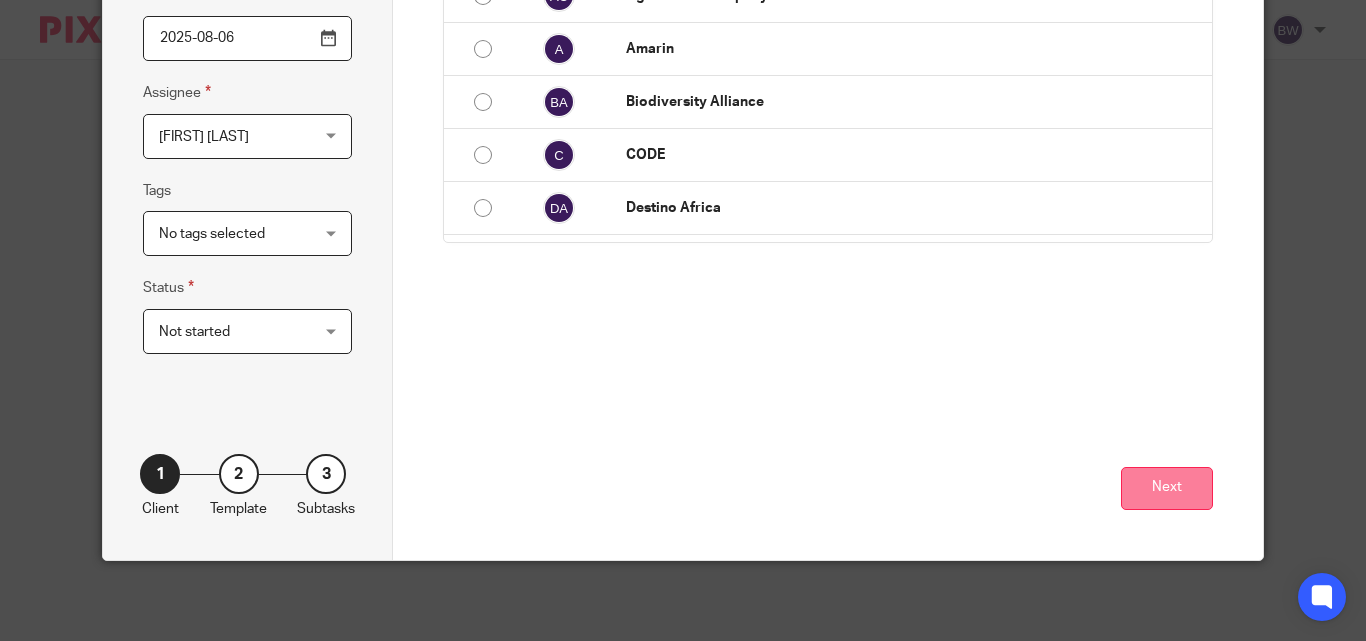 click on "Next" at bounding box center [1167, 488] 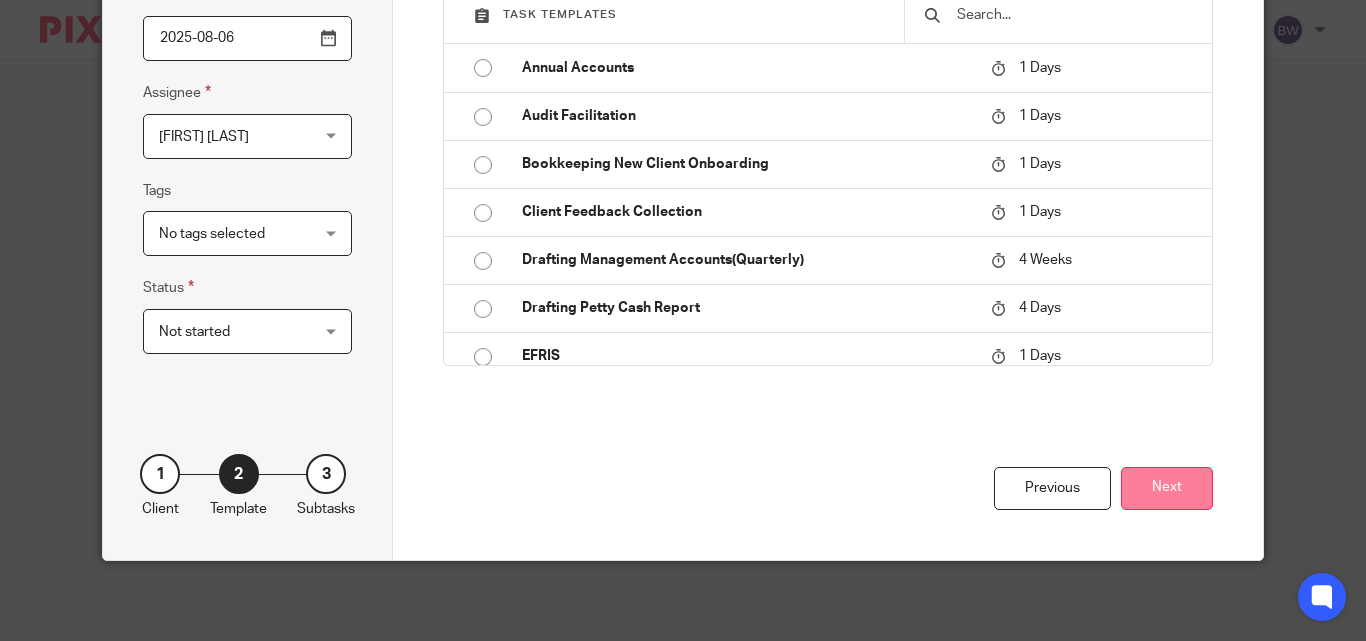 click on "Next" at bounding box center [1167, 488] 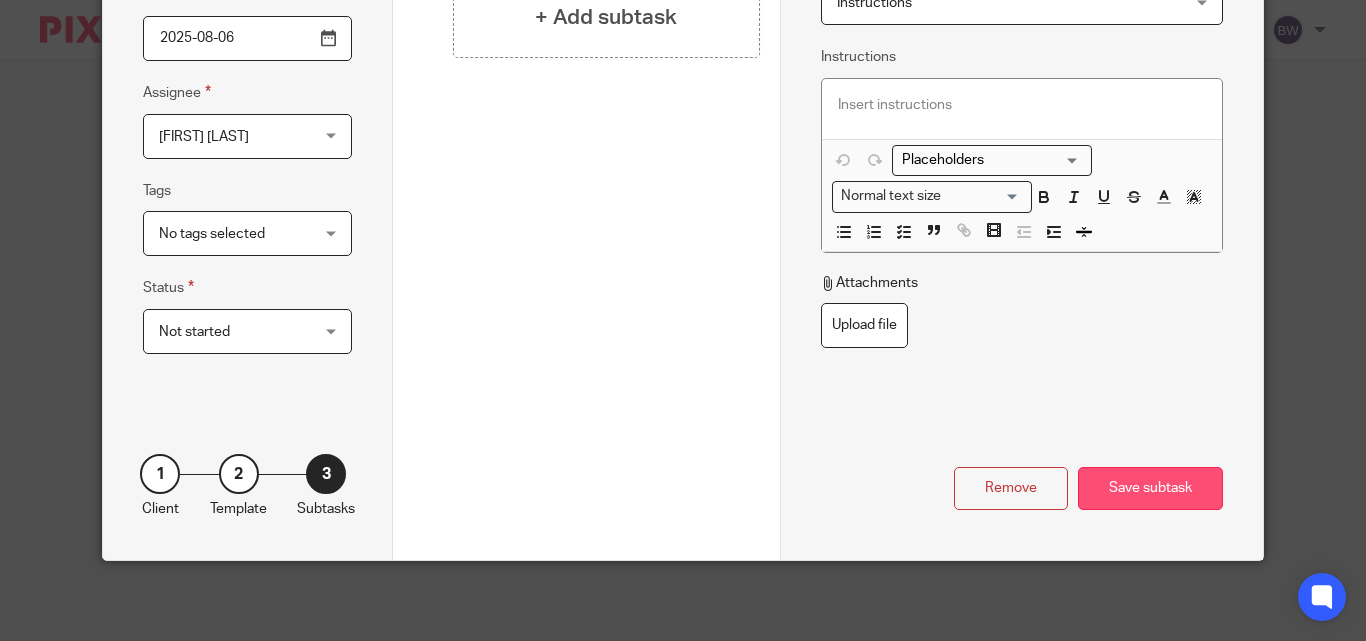 click on "Save subtask" at bounding box center (1150, 488) 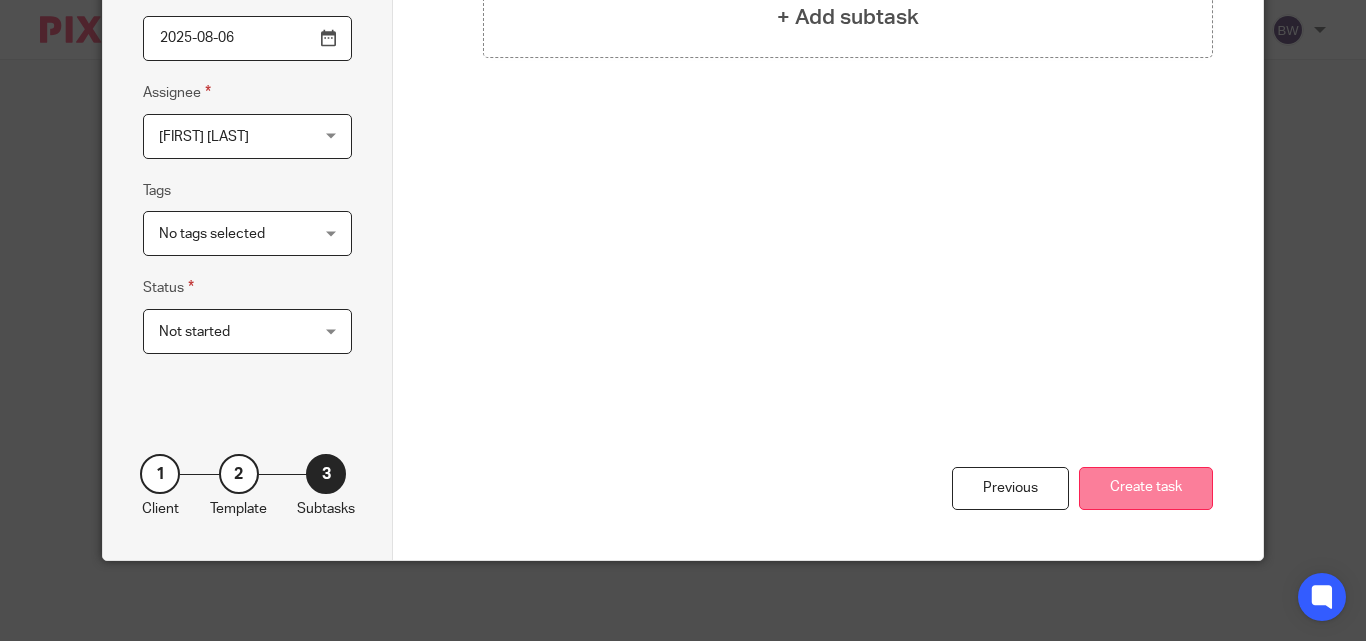 click on "Create task" at bounding box center (1146, 488) 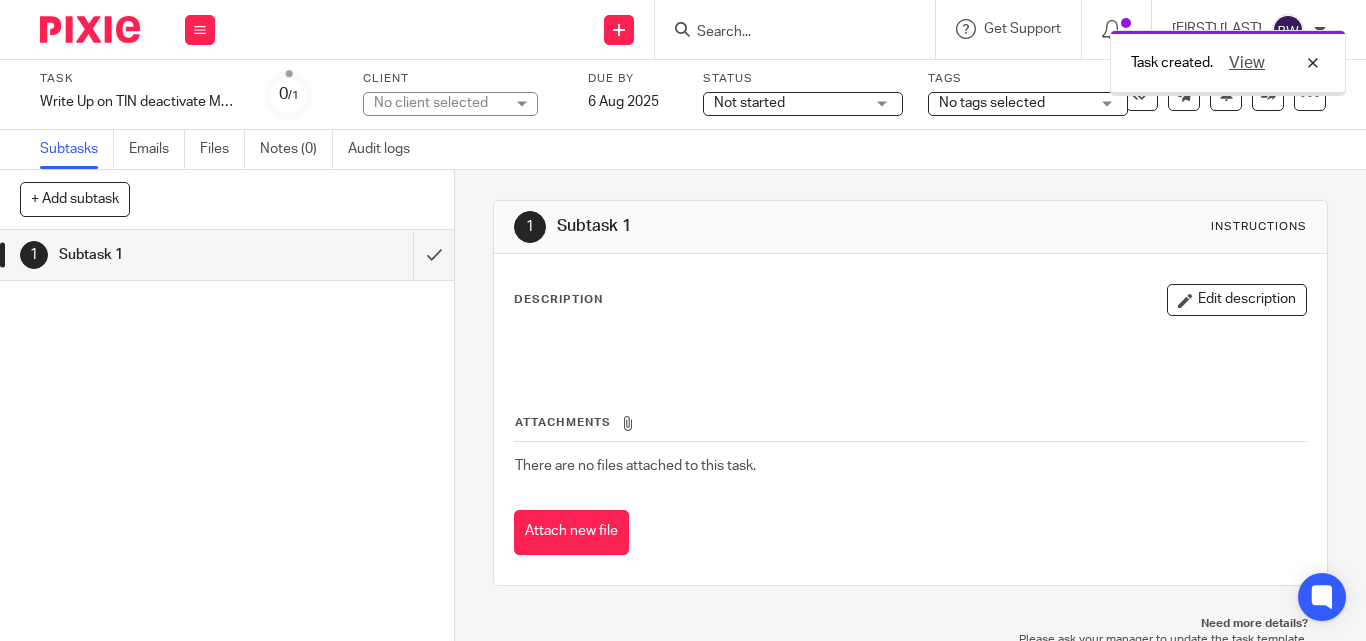 scroll, scrollTop: 0, scrollLeft: 0, axis: both 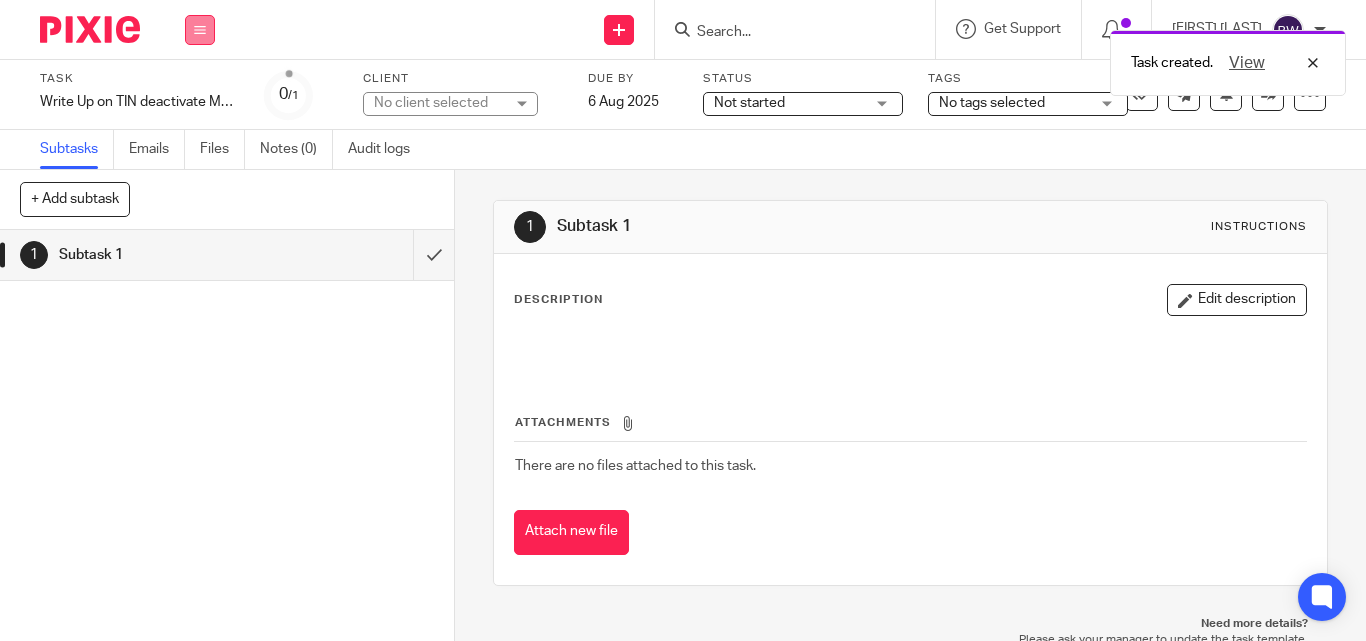 click at bounding box center [200, 30] 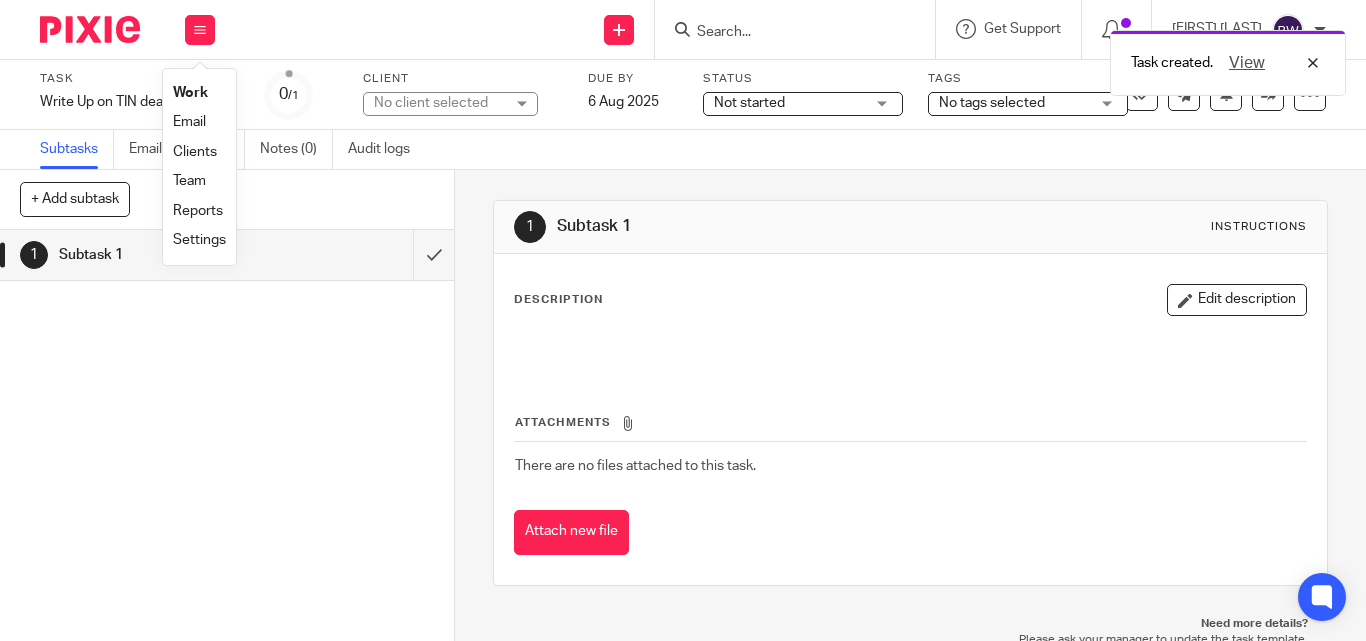 click on "Team" at bounding box center [189, 181] 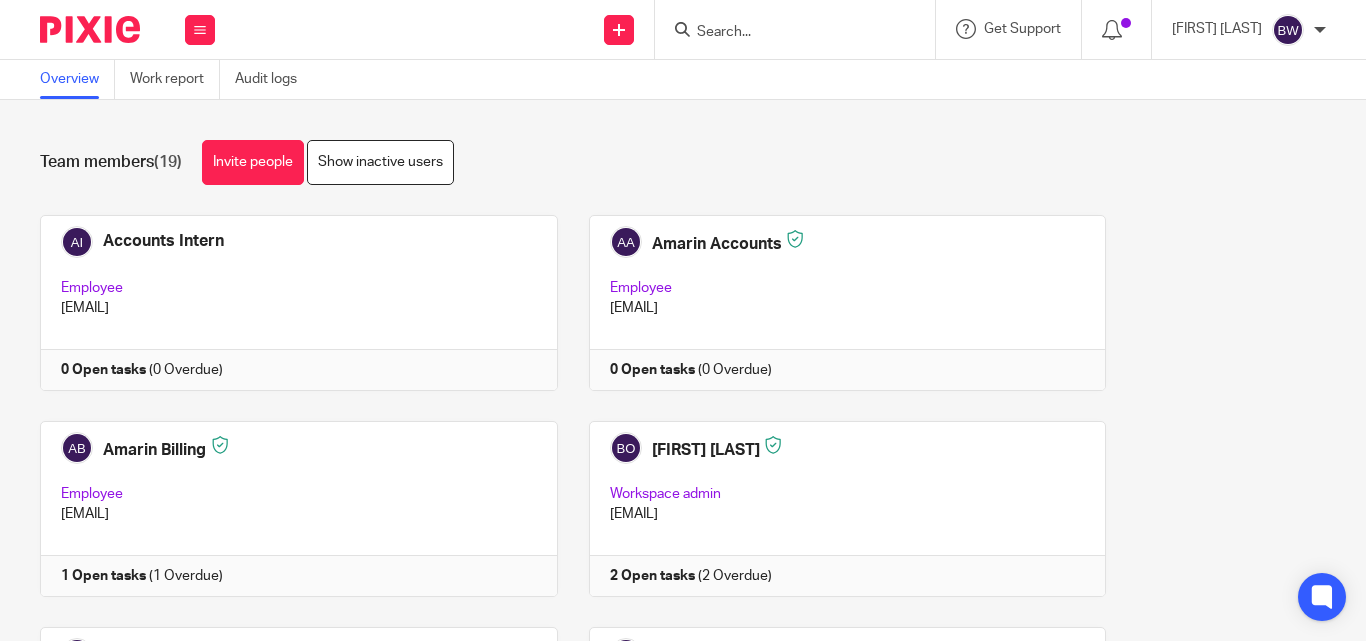 scroll, scrollTop: 0, scrollLeft: 0, axis: both 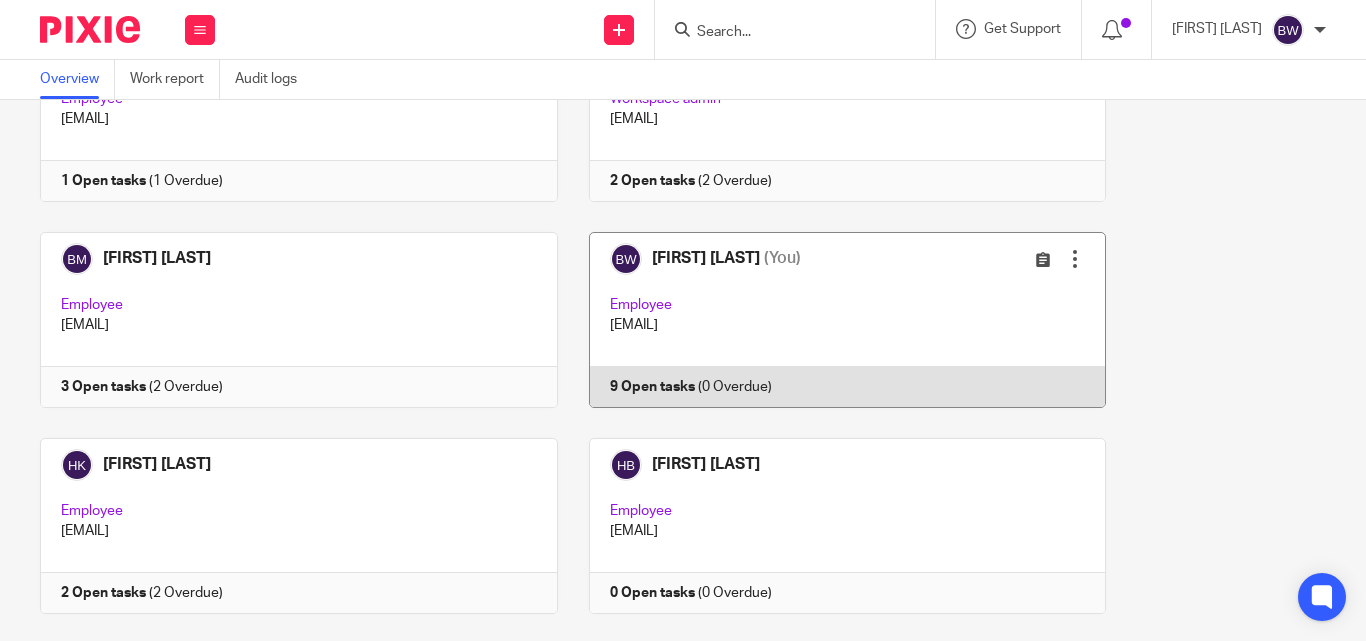 click at bounding box center [832, 320] 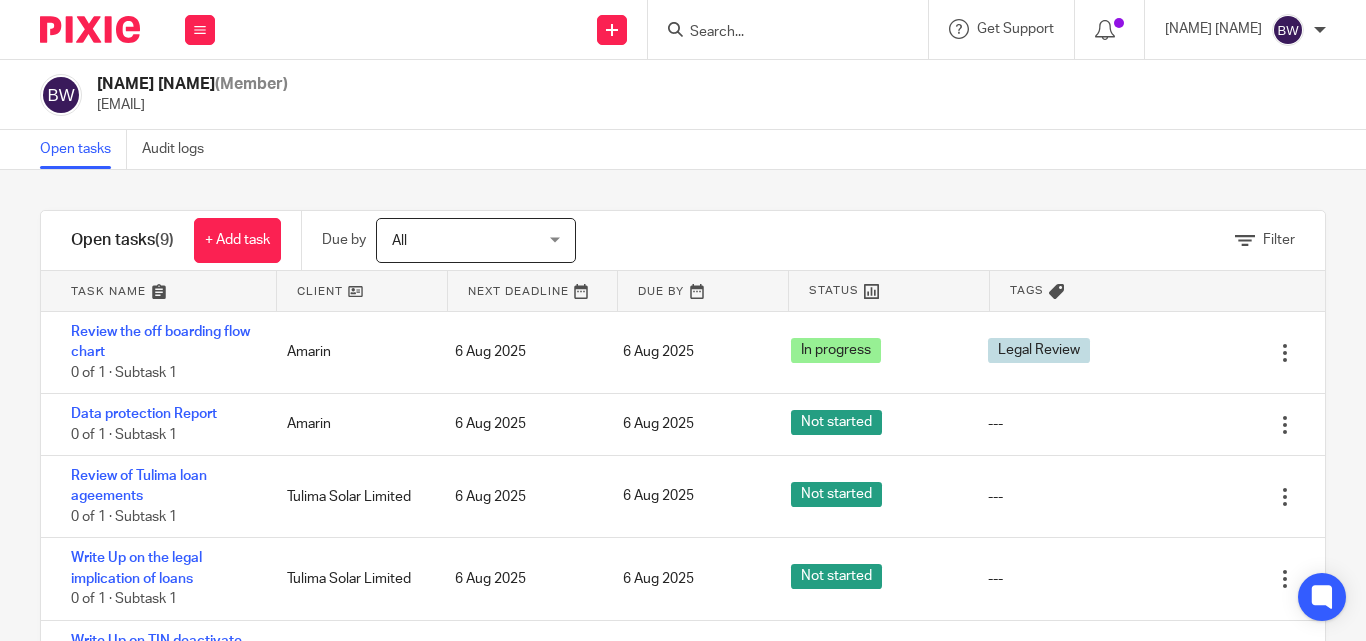 scroll, scrollTop: 0, scrollLeft: 0, axis: both 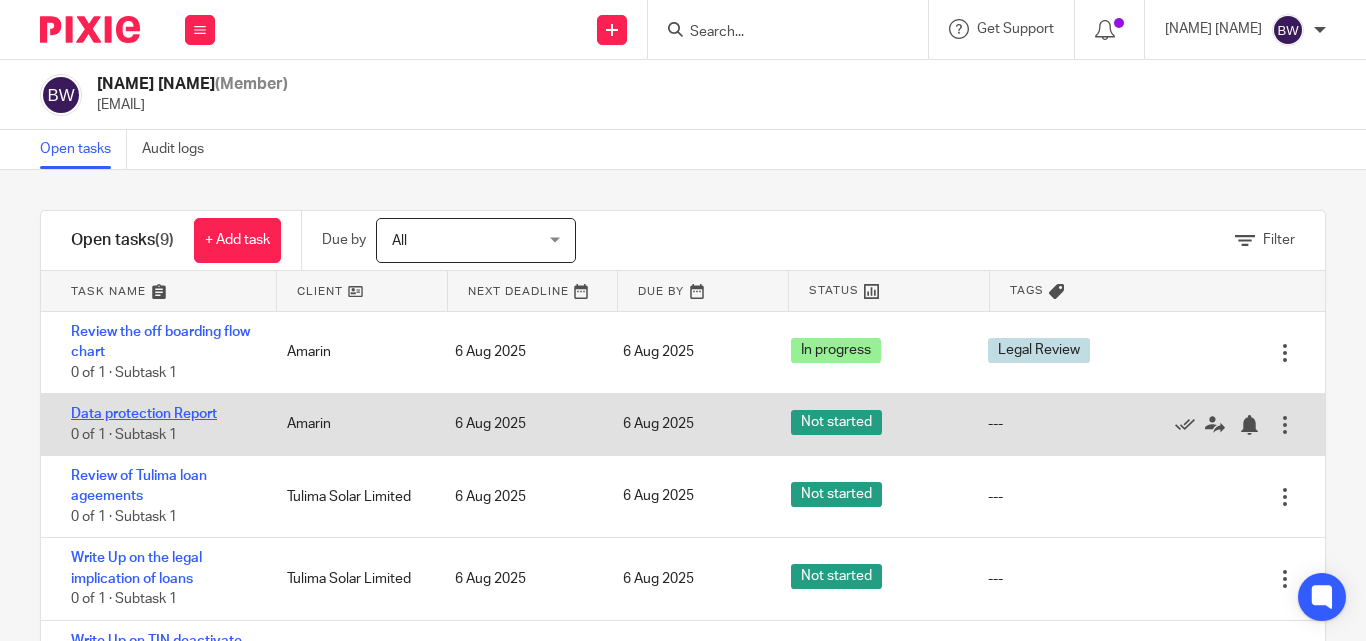 click on "Data protection Report" at bounding box center (144, 414) 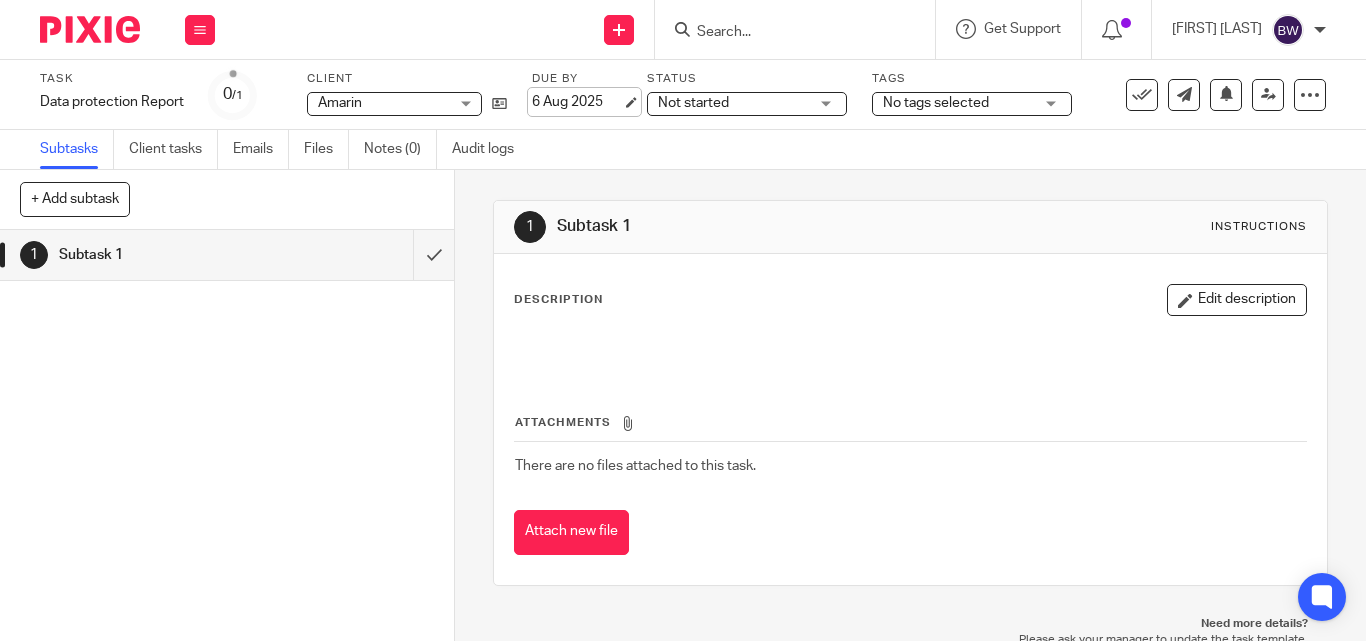 scroll, scrollTop: 0, scrollLeft: 0, axis: both 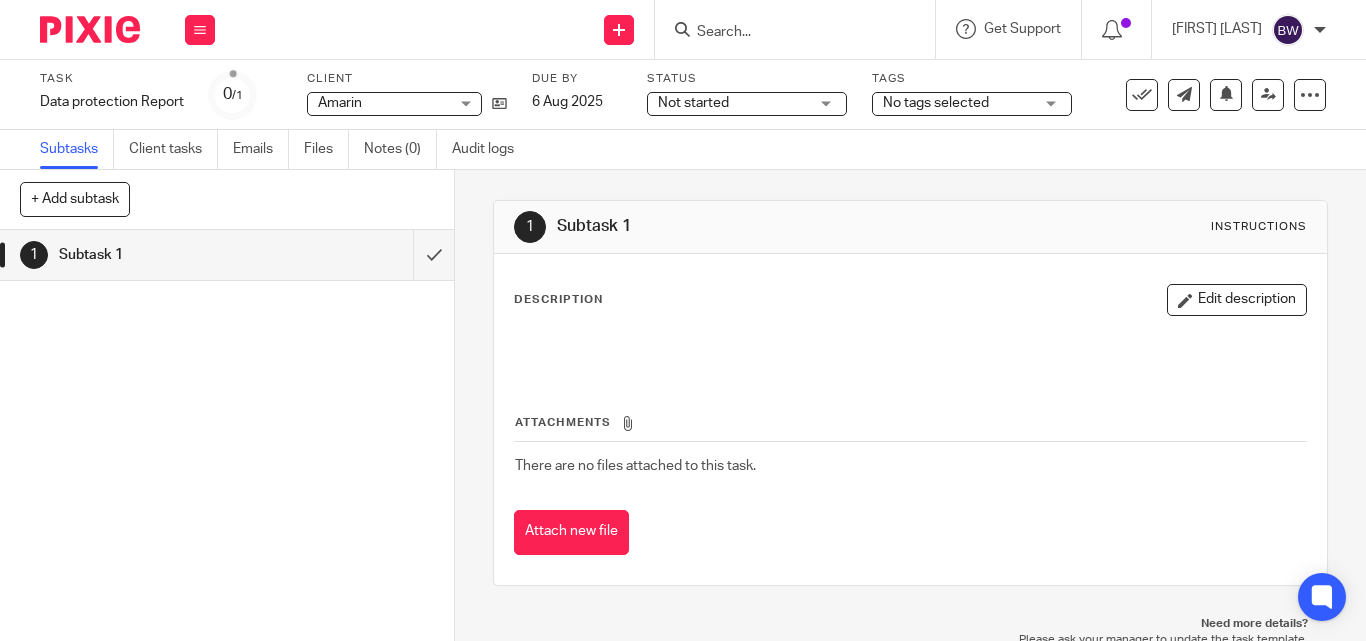 click on "Not started
Not started" at bounding box center [747, 104] 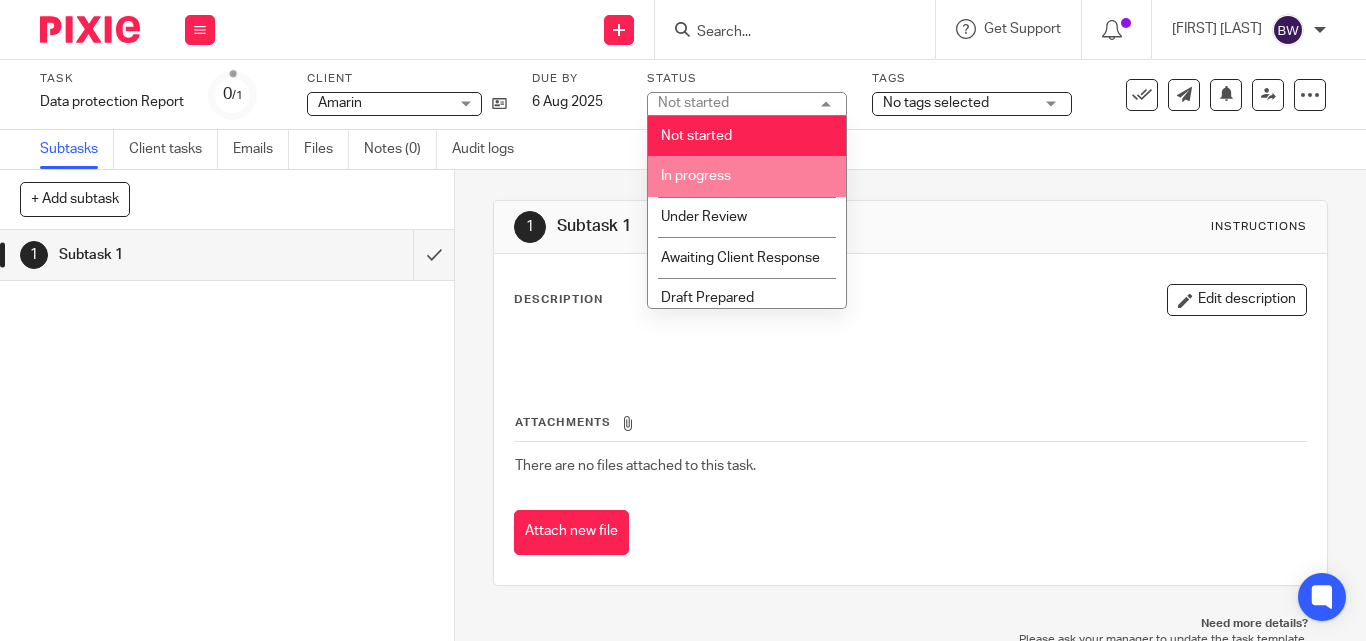 click on "In progress" at bounding box center (747, 176) 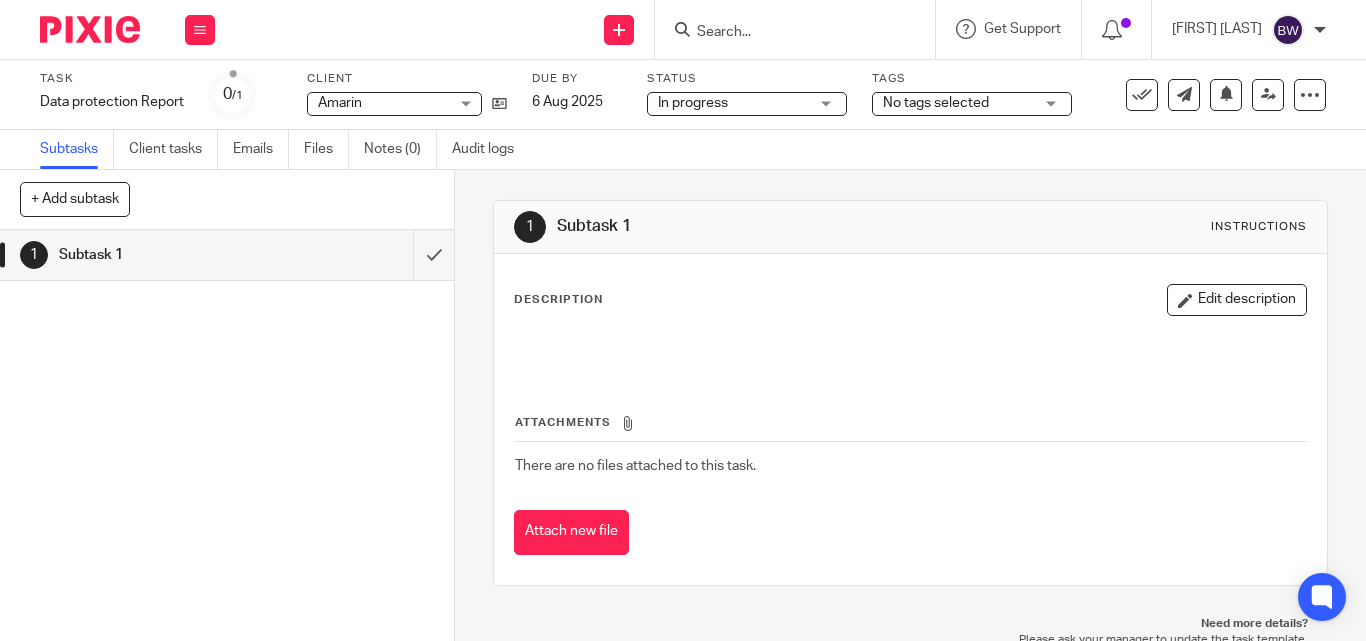 click on "No tags selected" at bounding box center (972, 104) 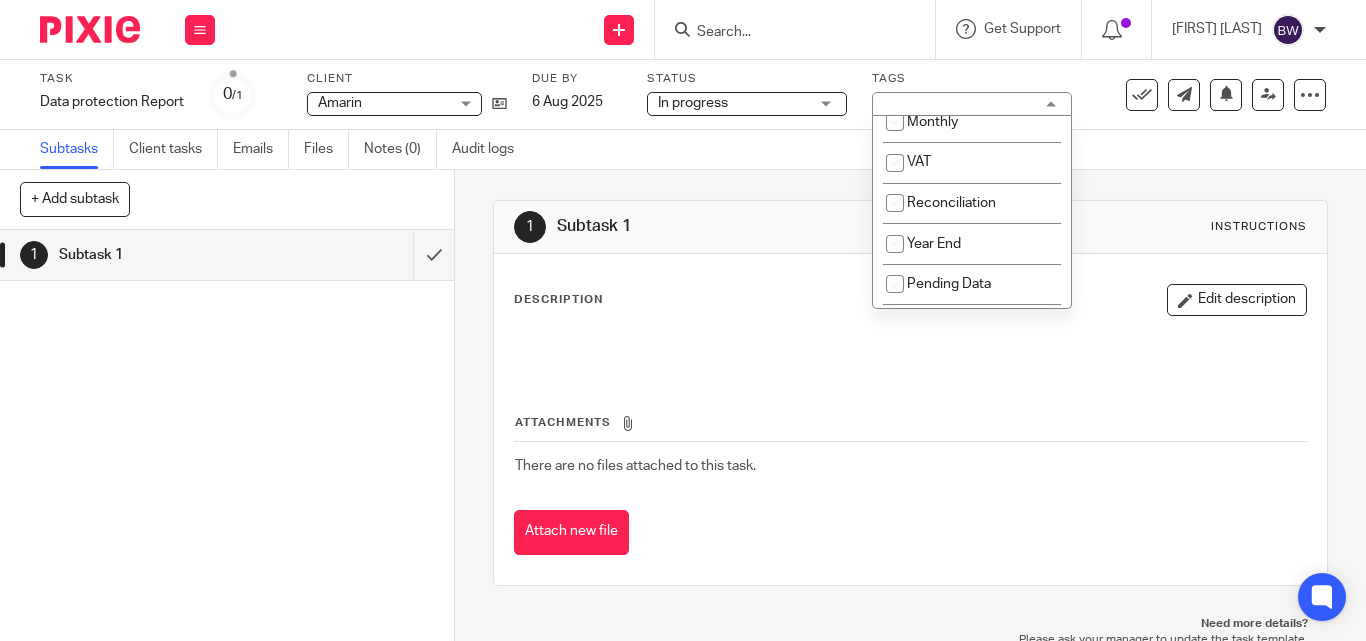scroll, scrollTop: 0, scrollLeft: 0, axis: both 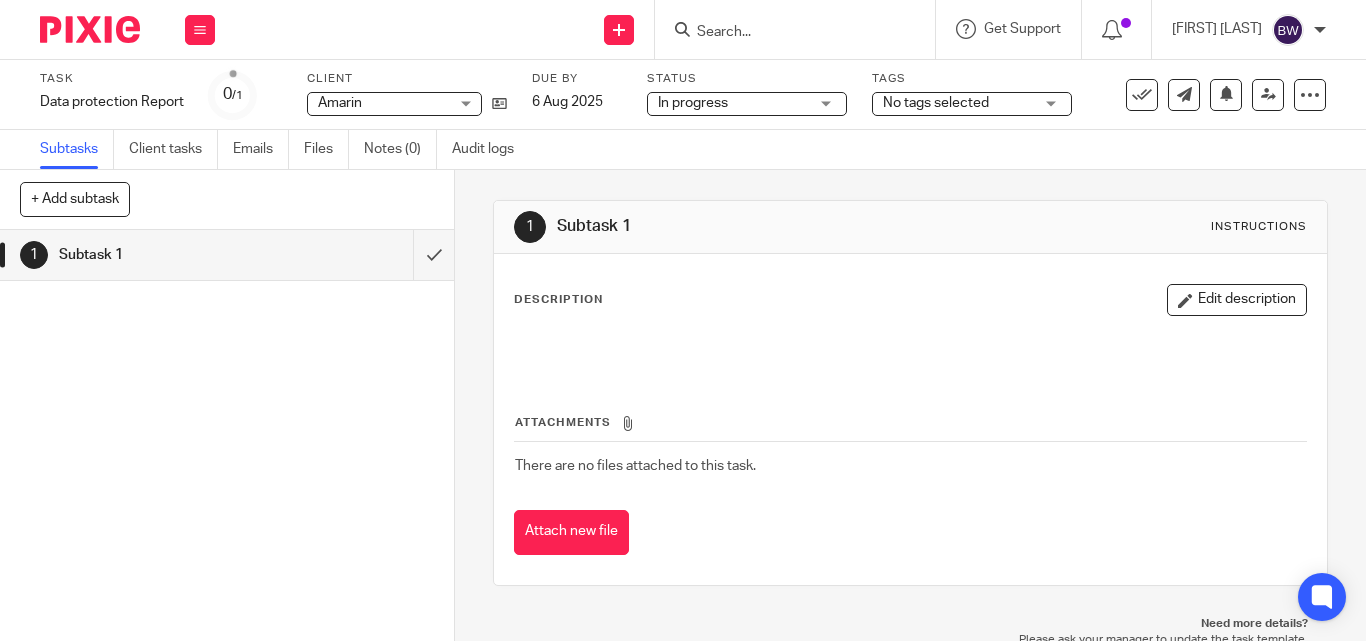 click on "Attachments     There are no files attached to this task.   Attach new file" at bounding box center [910, 464] 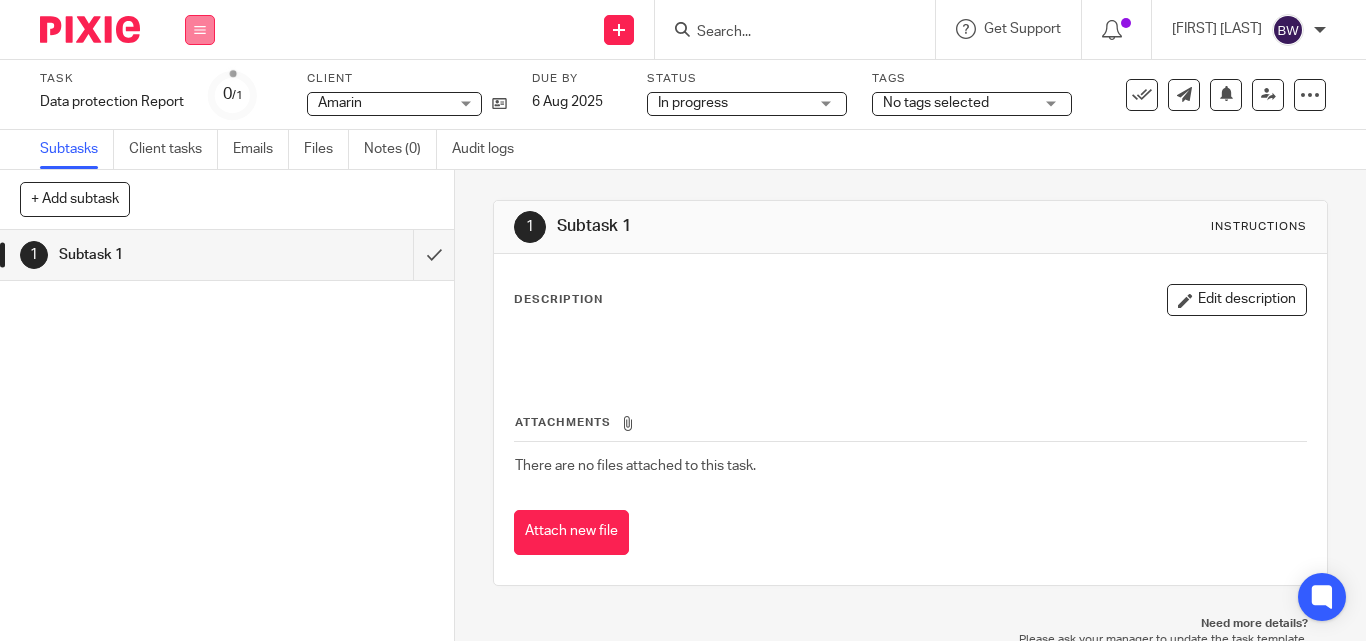 click at bounding box center (200, 30) 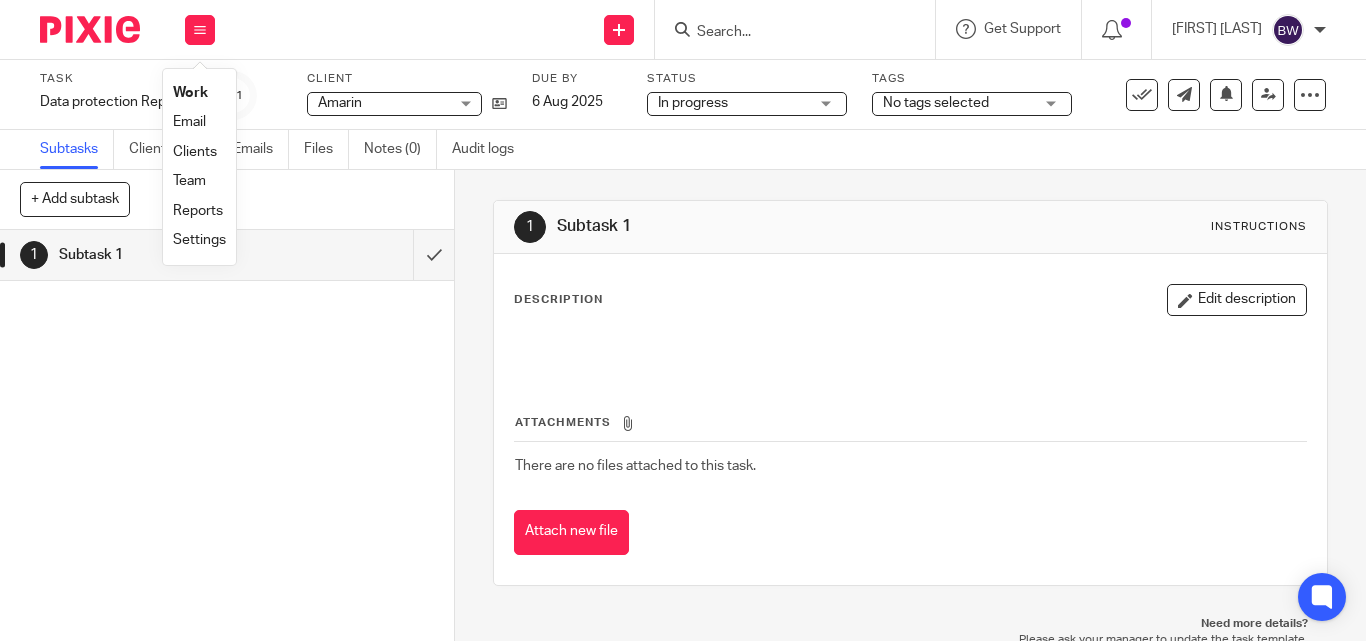 click on "Team" at bounding box center (189, 181) 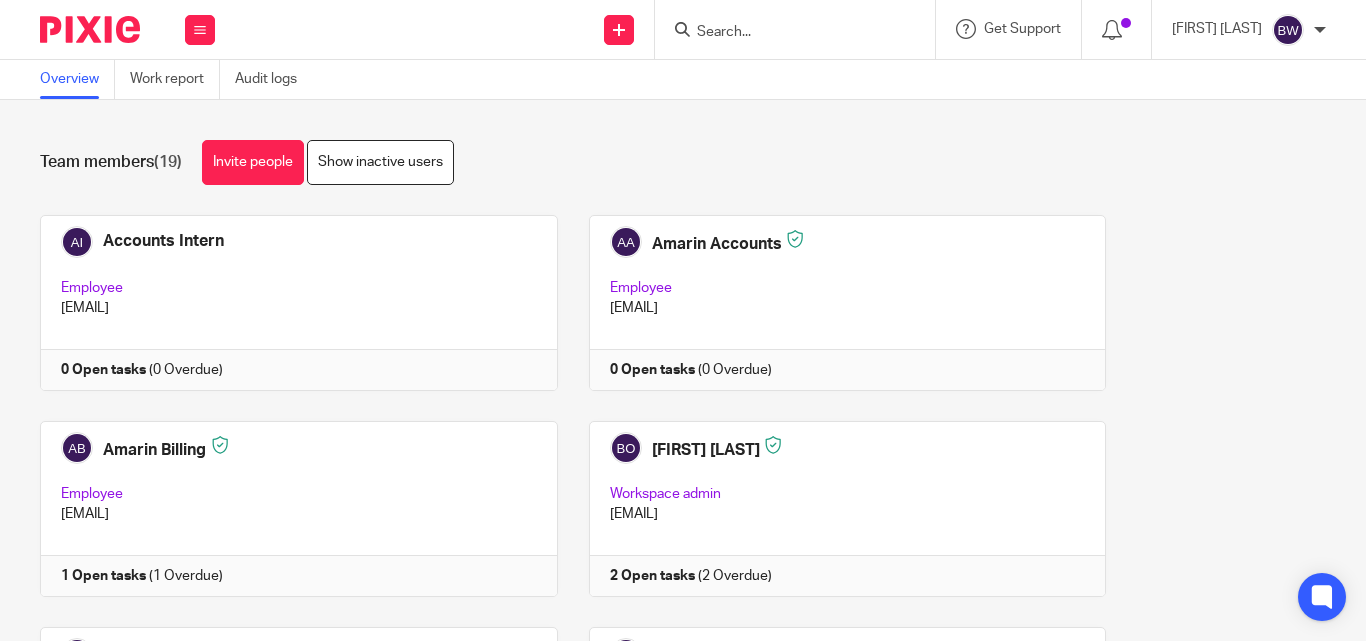 scroll, scrollTop: 0, scrollLeft: 0, axis: both 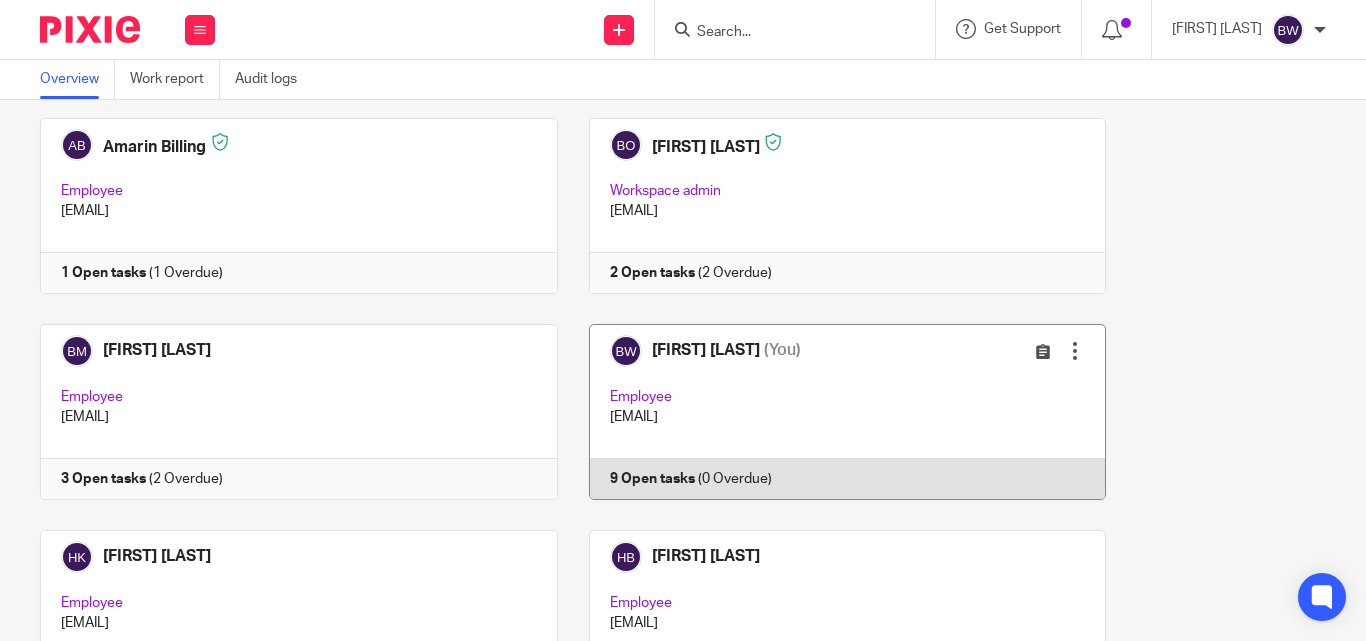 click at bounding box center [832, 412] 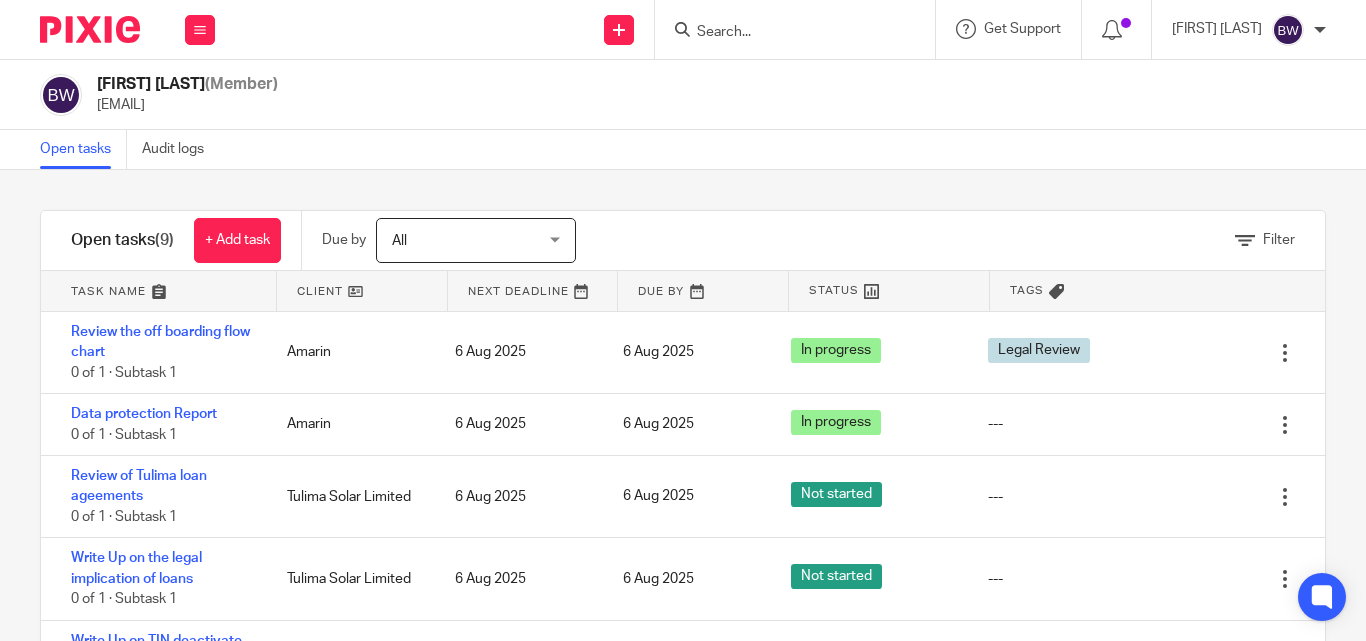 scroll, scrollTop: 0, scrollLeft: 0, axis: both 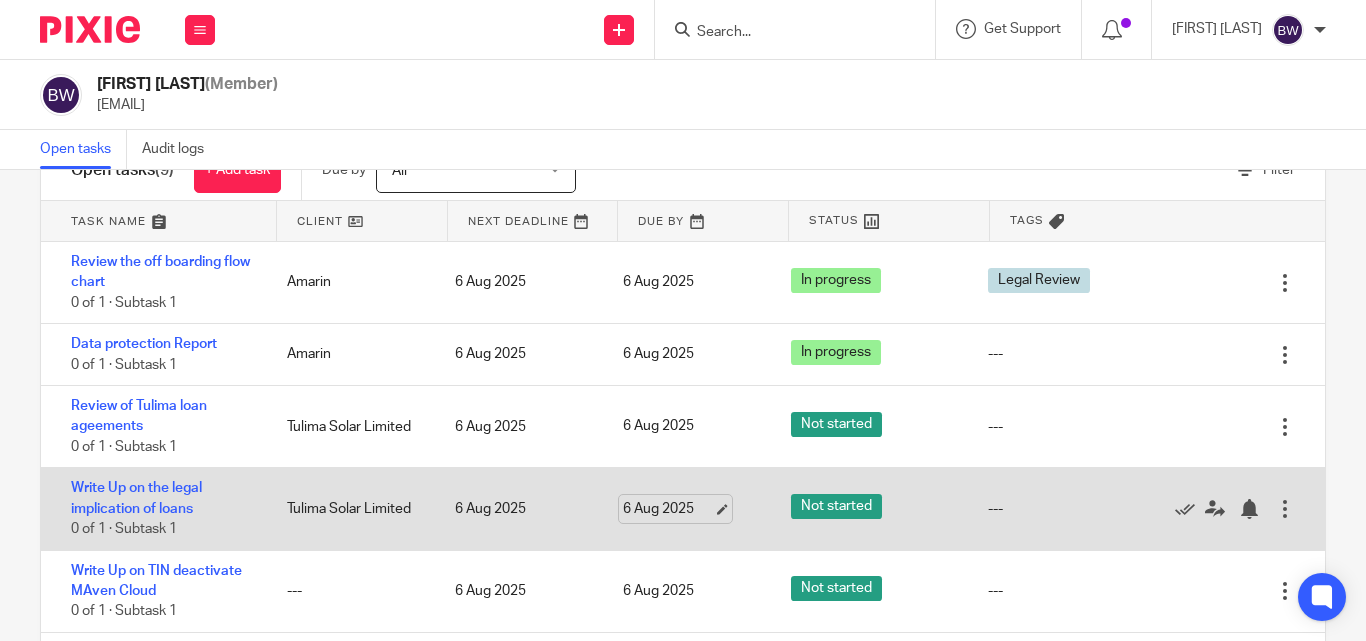 click on "6 Aug 2025" at bounding box center (668, 509) 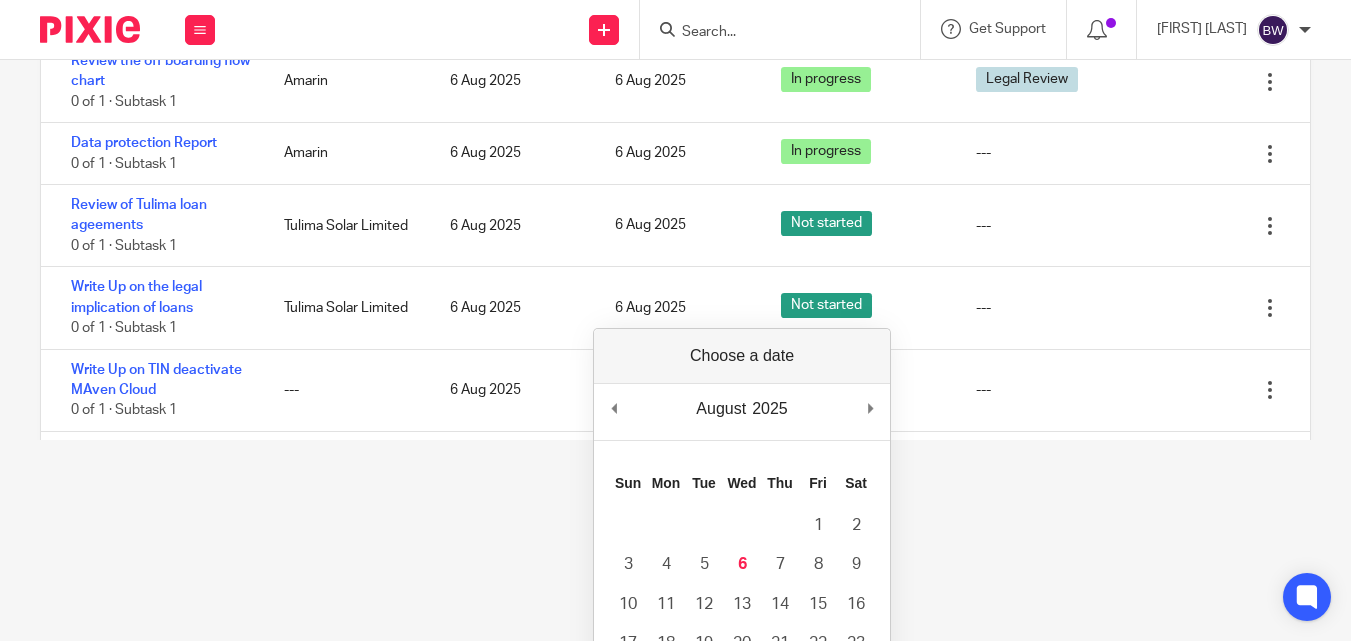 scroll, scrollTop: 220, scrollLeft: 0, axis: vertical 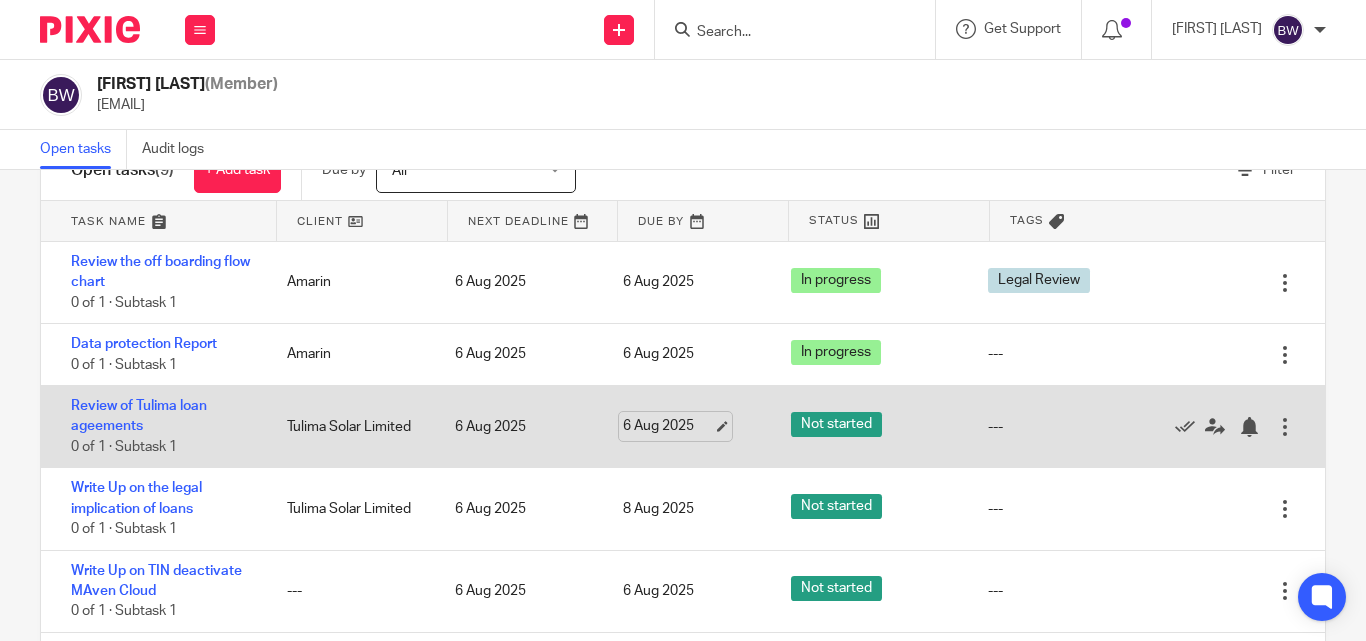click on "6 Aug 2025" at bounding box center (668, 426) 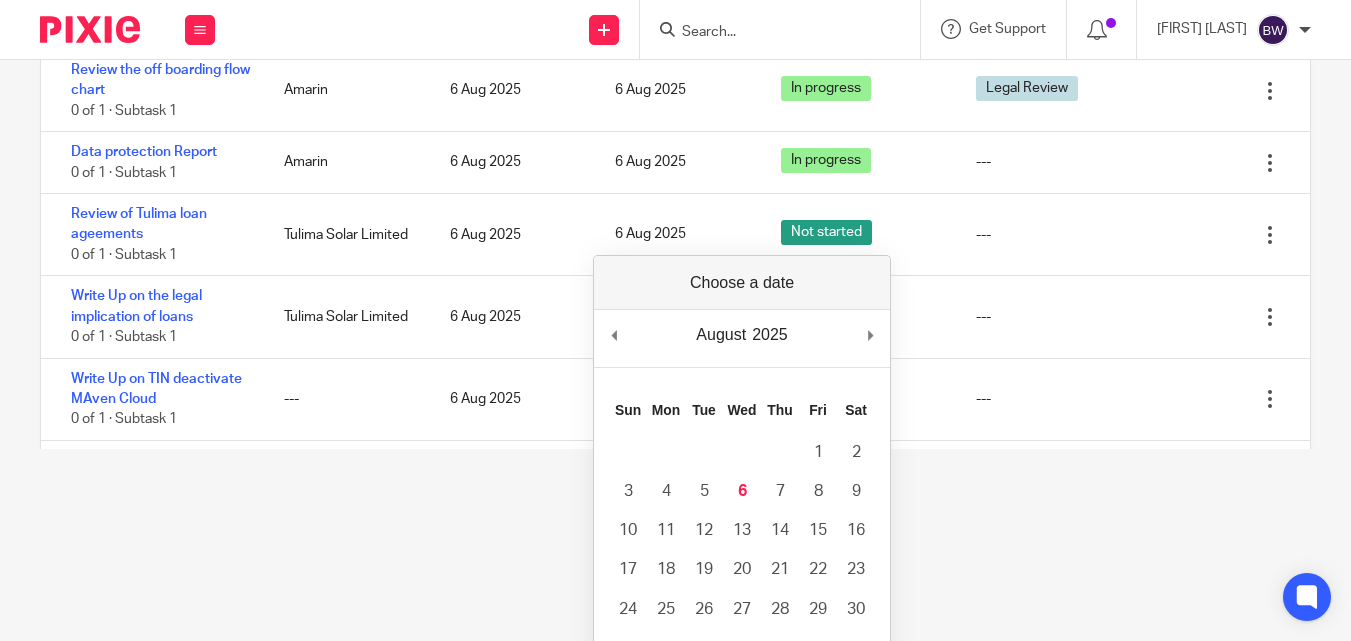scroll, scrollTop: 206, scrollLeft: 0, axis: vertical 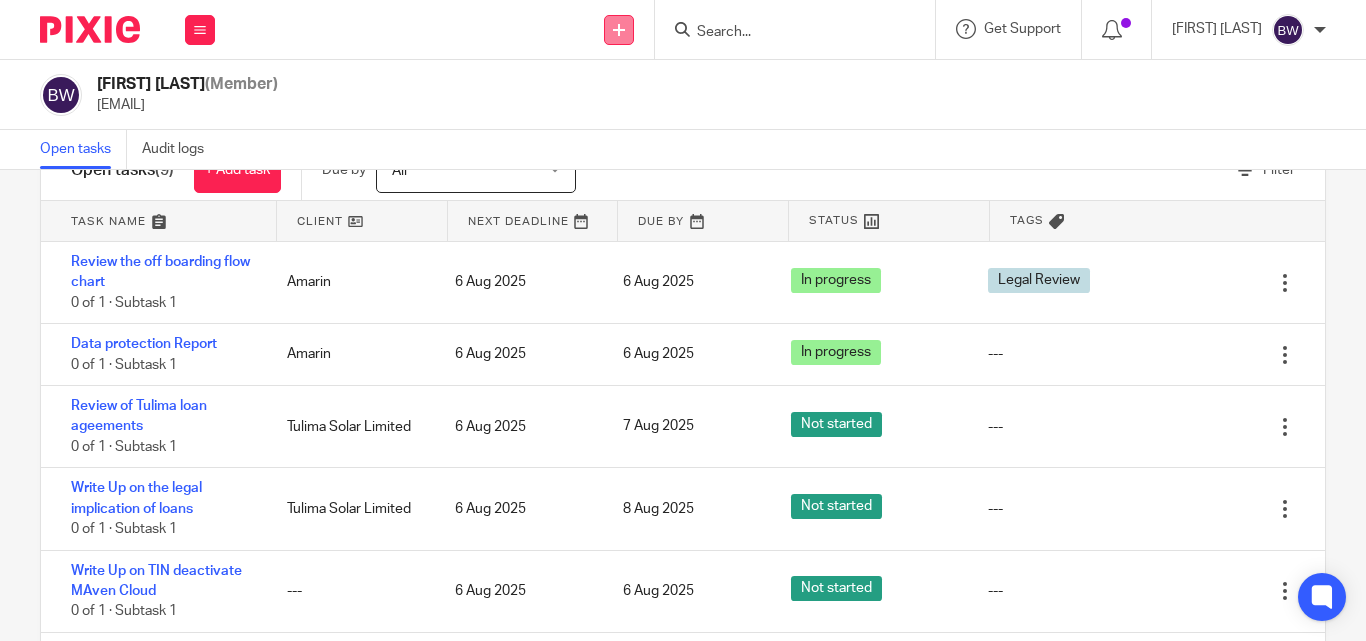 click at bounding box center (619, 30) 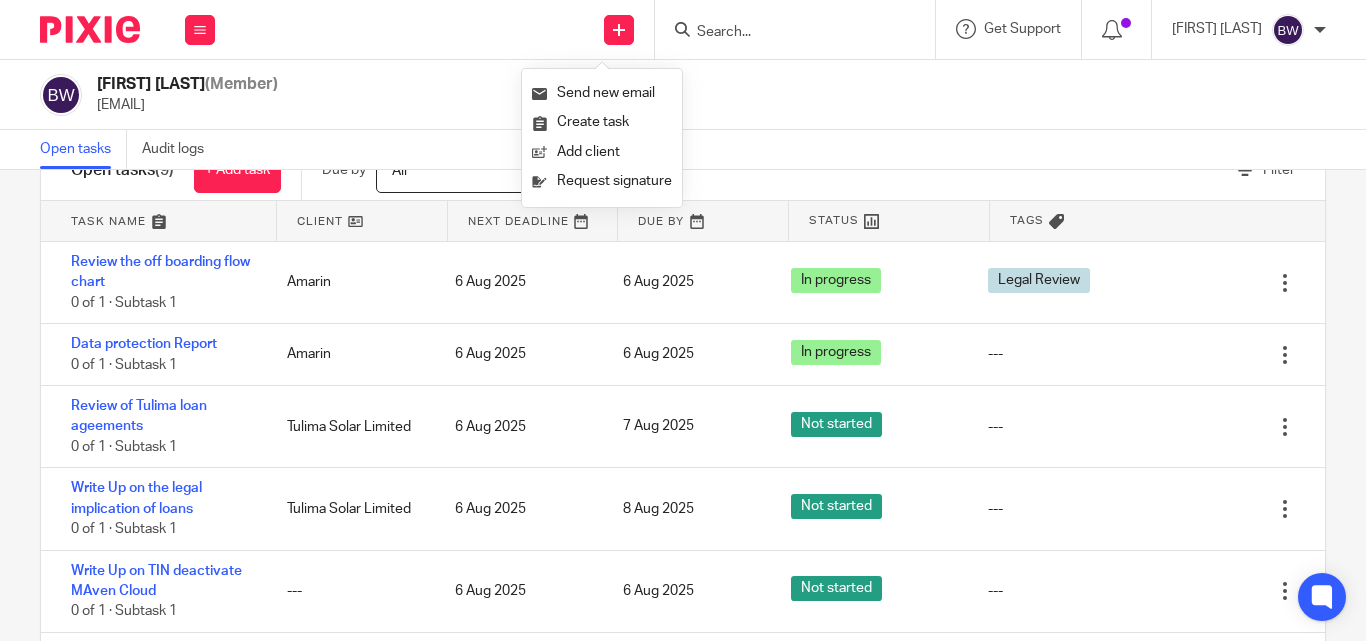click on "Bridget Wanyana
(Member)
bridget@amarinfinancial.com" at bounding box center (683, 95) 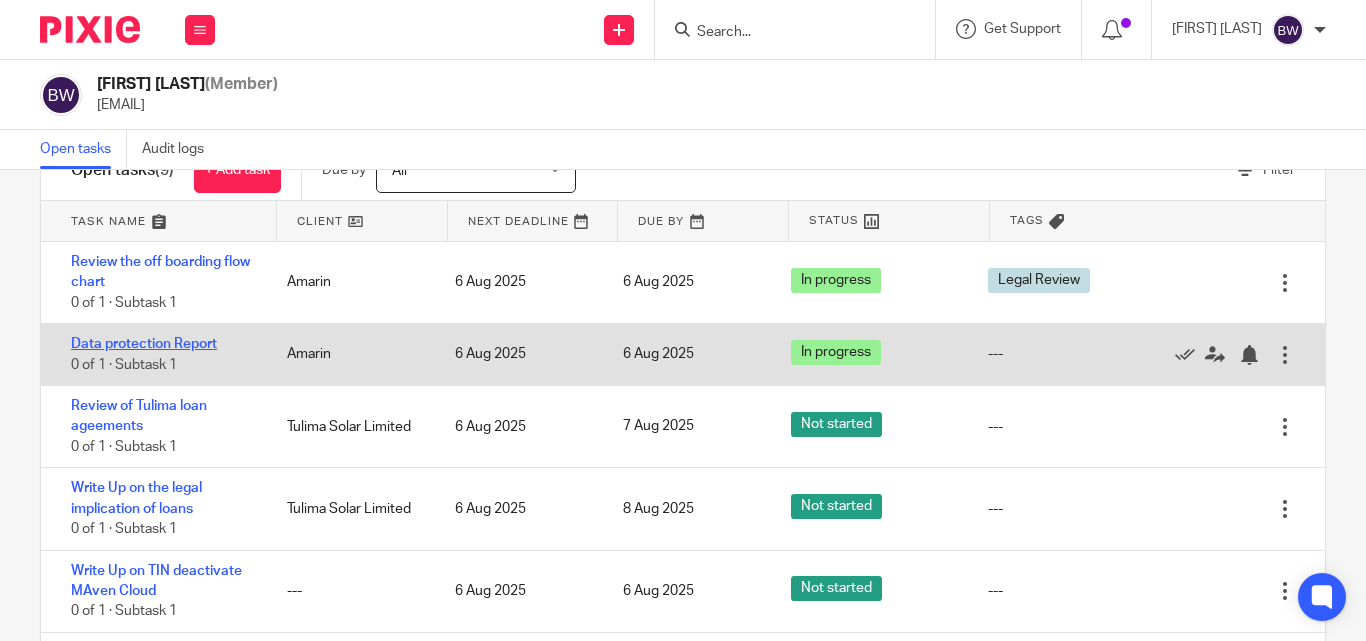 click on "Data protection Report" at bounding box center [144, 344] 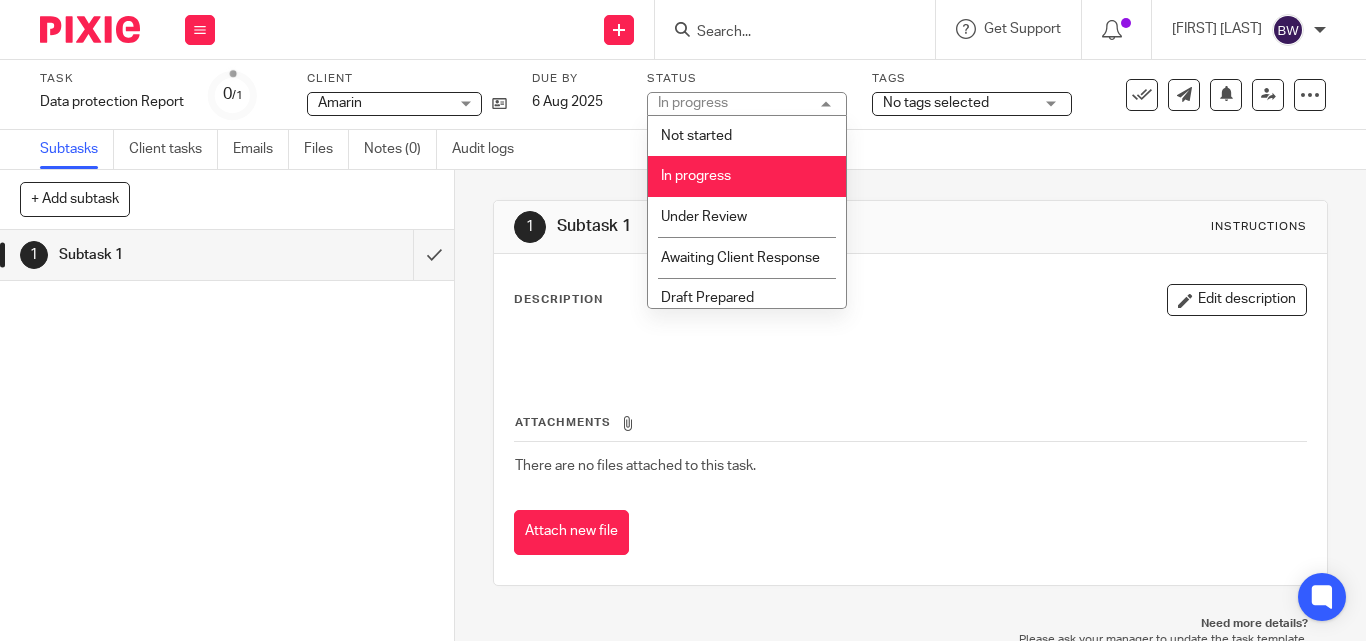 scroll, scrollTop: 0, scrollLeft: 0, axis: both 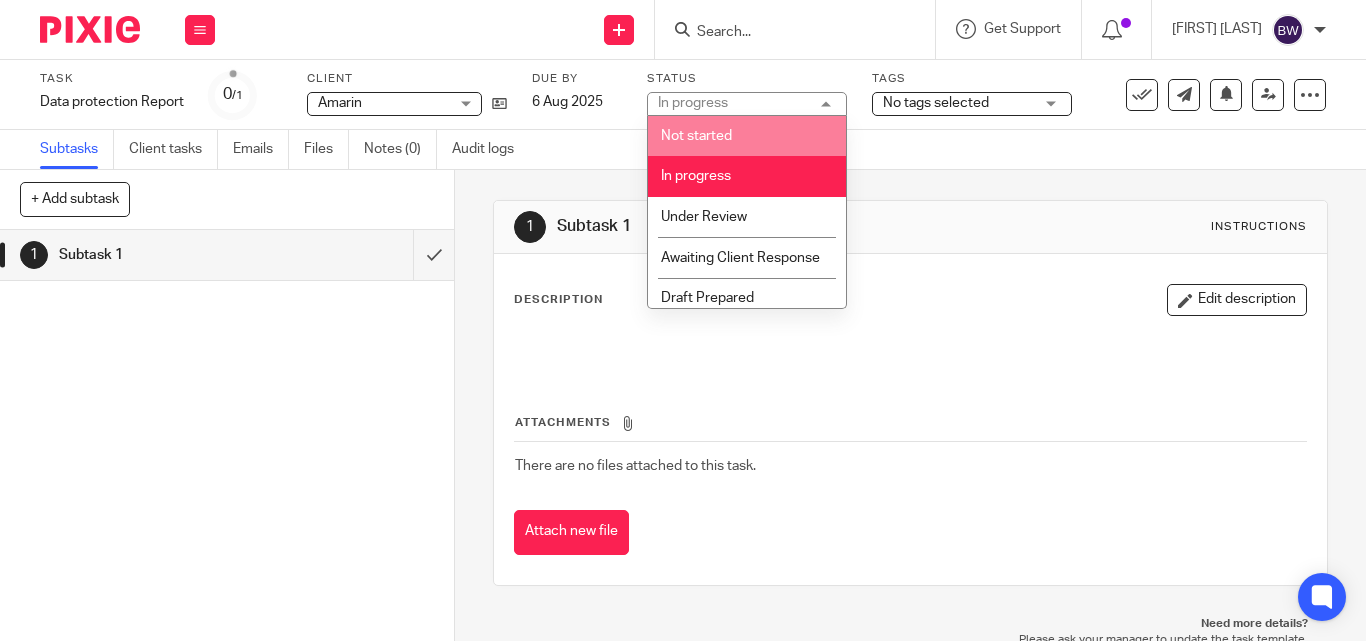 click on "Not started" at bounding box center (747, 136) 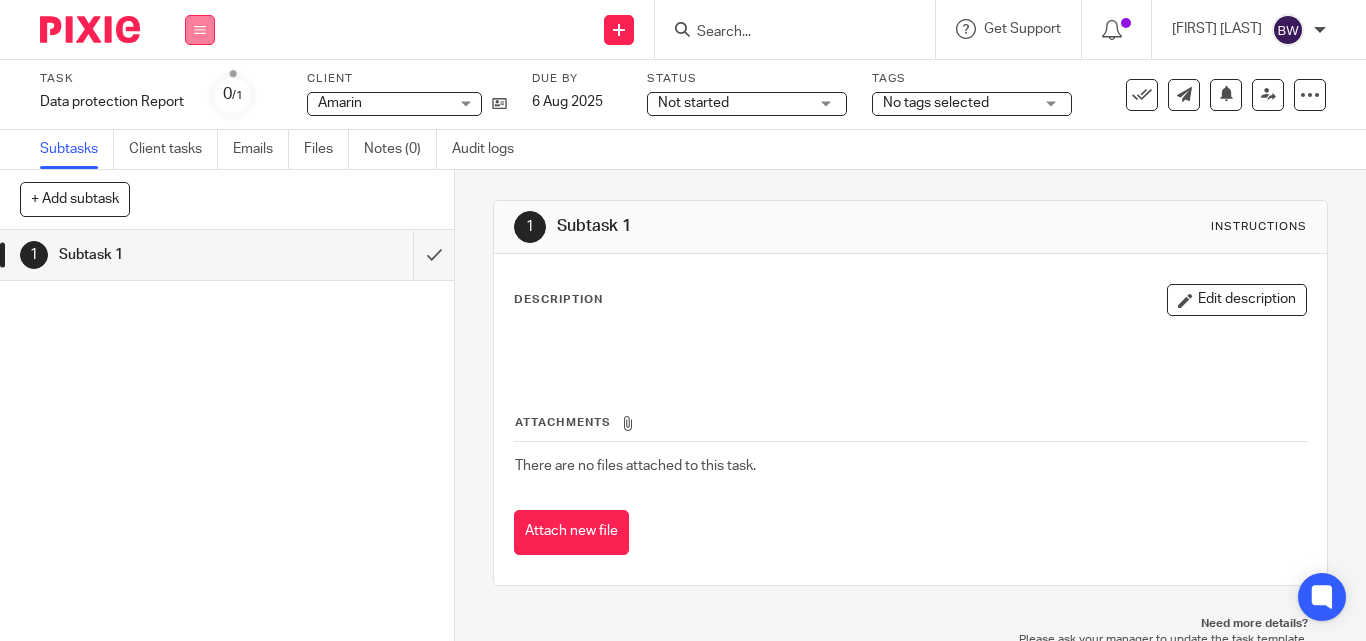click at bounding box center [200, 30] 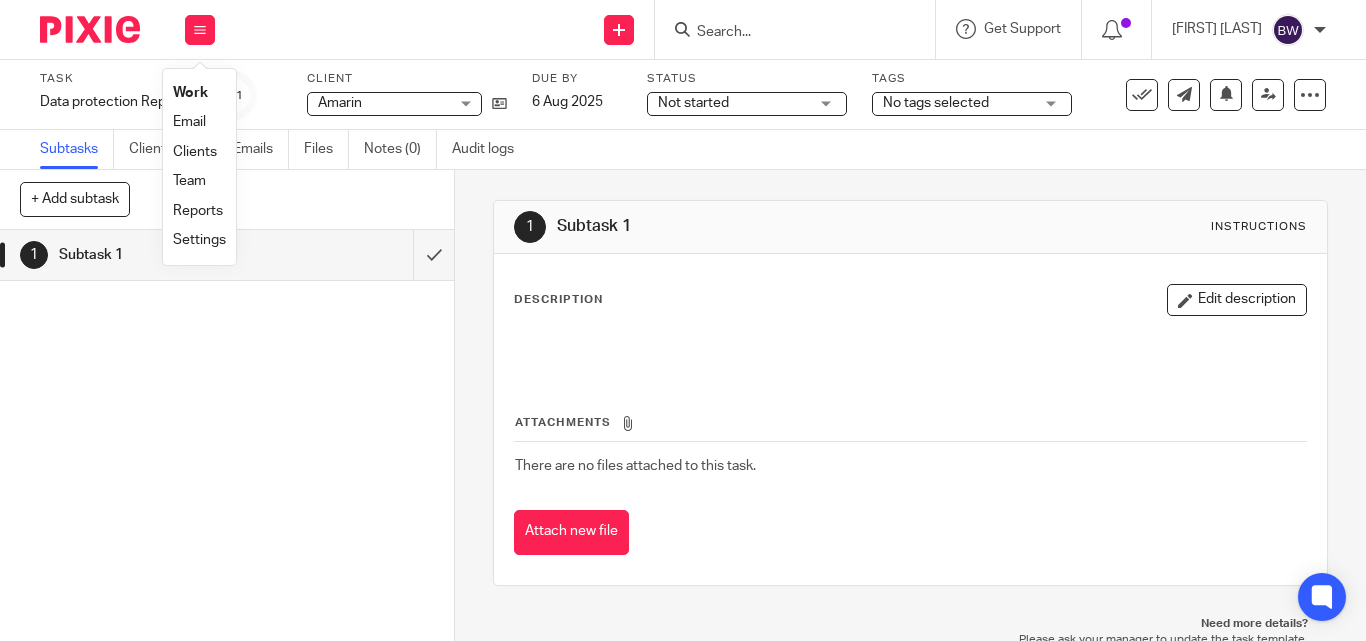 click on "Team" at bounding box center (189, 181) 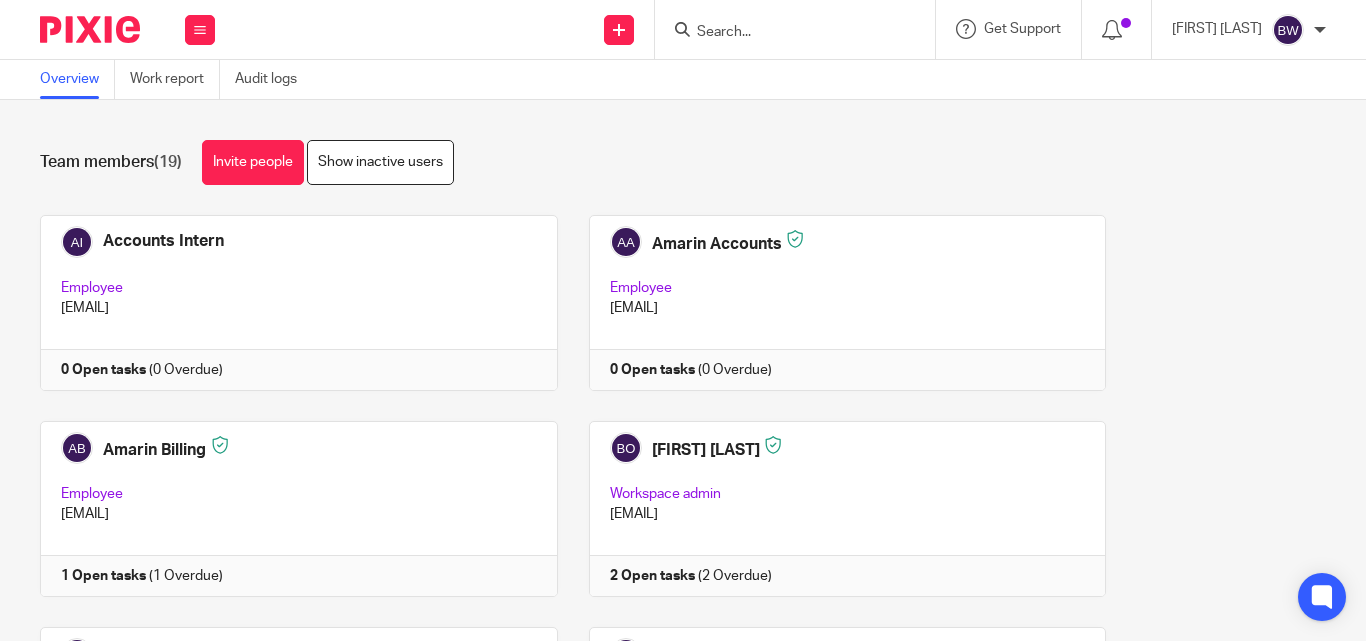 scroll, scrollTop: 0, scrollLeft: 0, axis: both 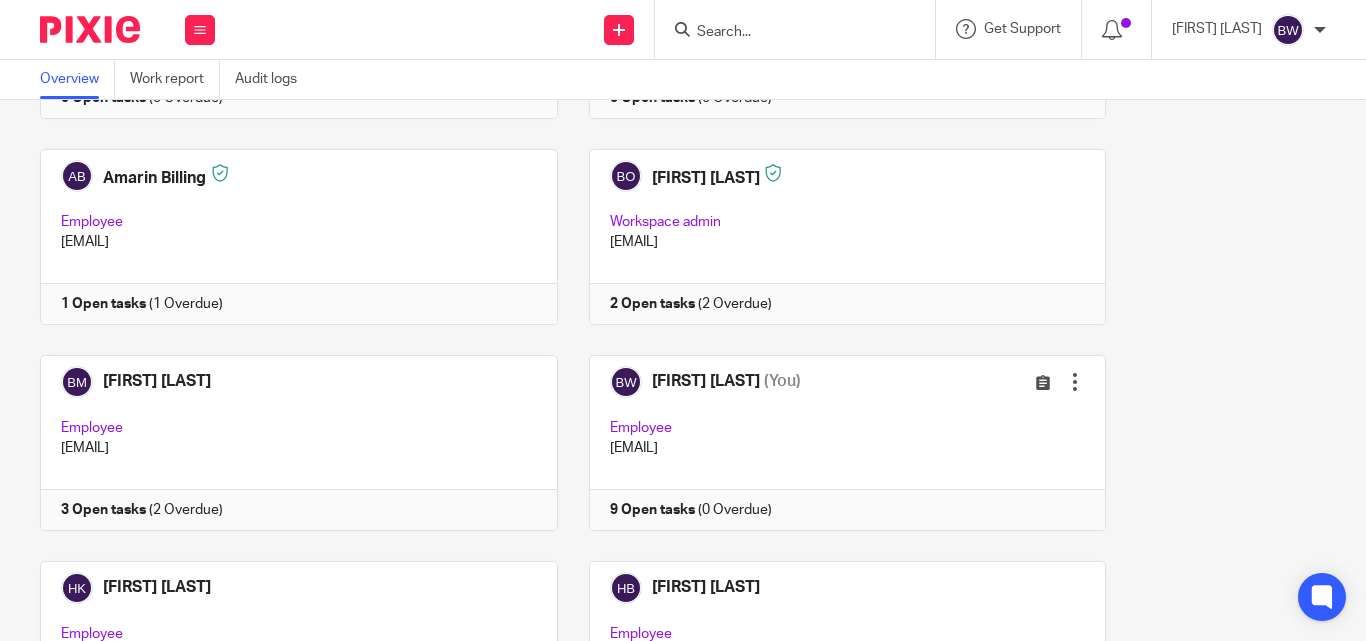 click on "Team members
(19)
Invite people
Show inactive users
Invite team members       Add invitation
Cancel
Send invitation
Accounts Intern
Employee
bookkeepinginterns@amarinfinancial.com
0 Open tasks
(0 Overdue)
Amarin Accounts
Employee
accounts@amarinfinancial.com
0 Open tasks
(0 Overdue)
Amarin Billing" at bounding box center (683, 370) 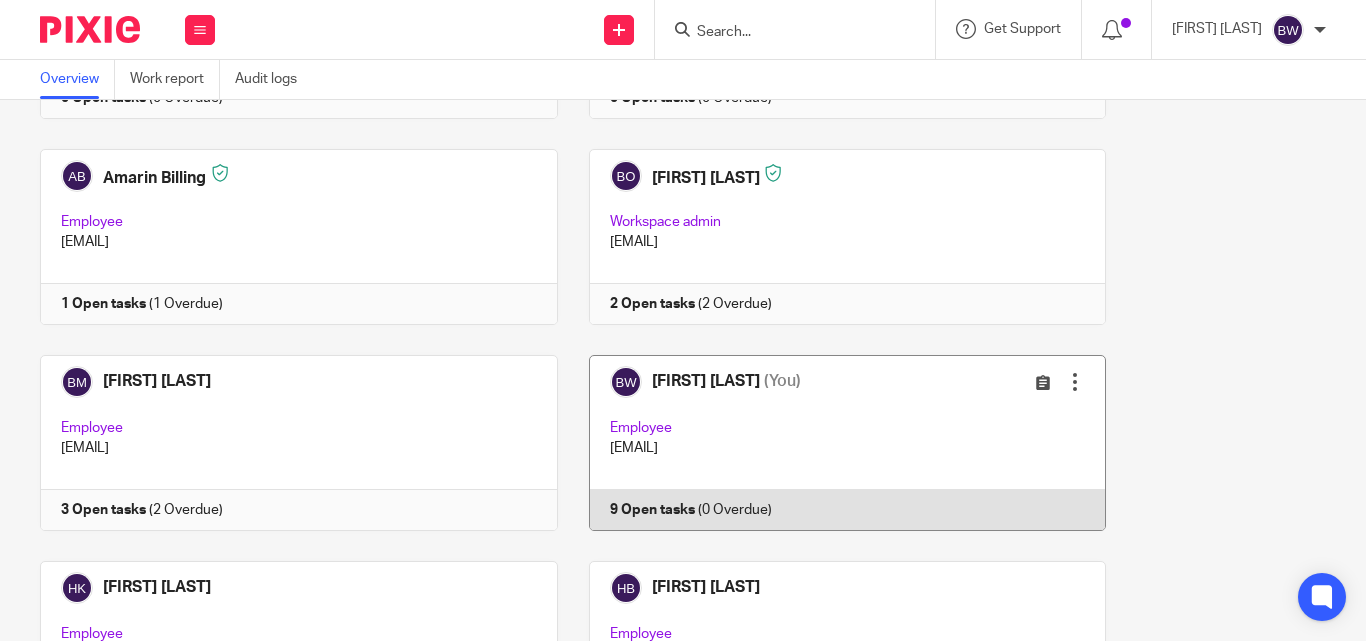 click at bounding box center (832, 443) 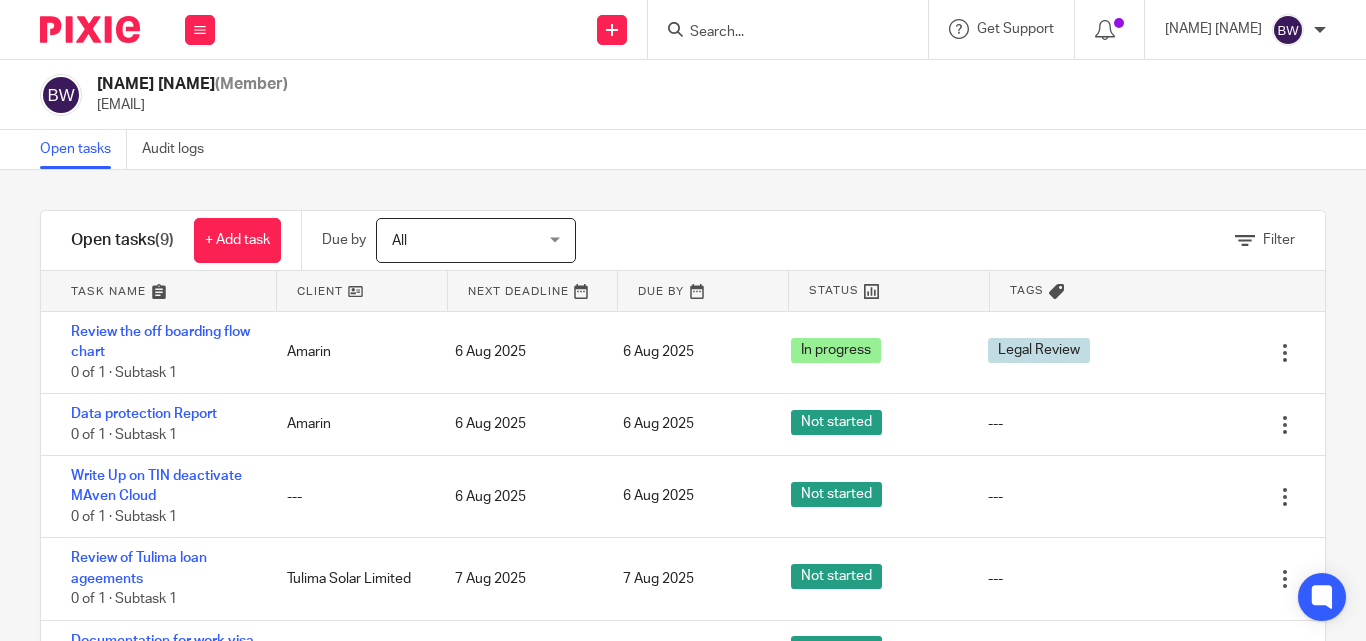 scroll, scrollTop: 0, scrollLeft: 0, axis: both 